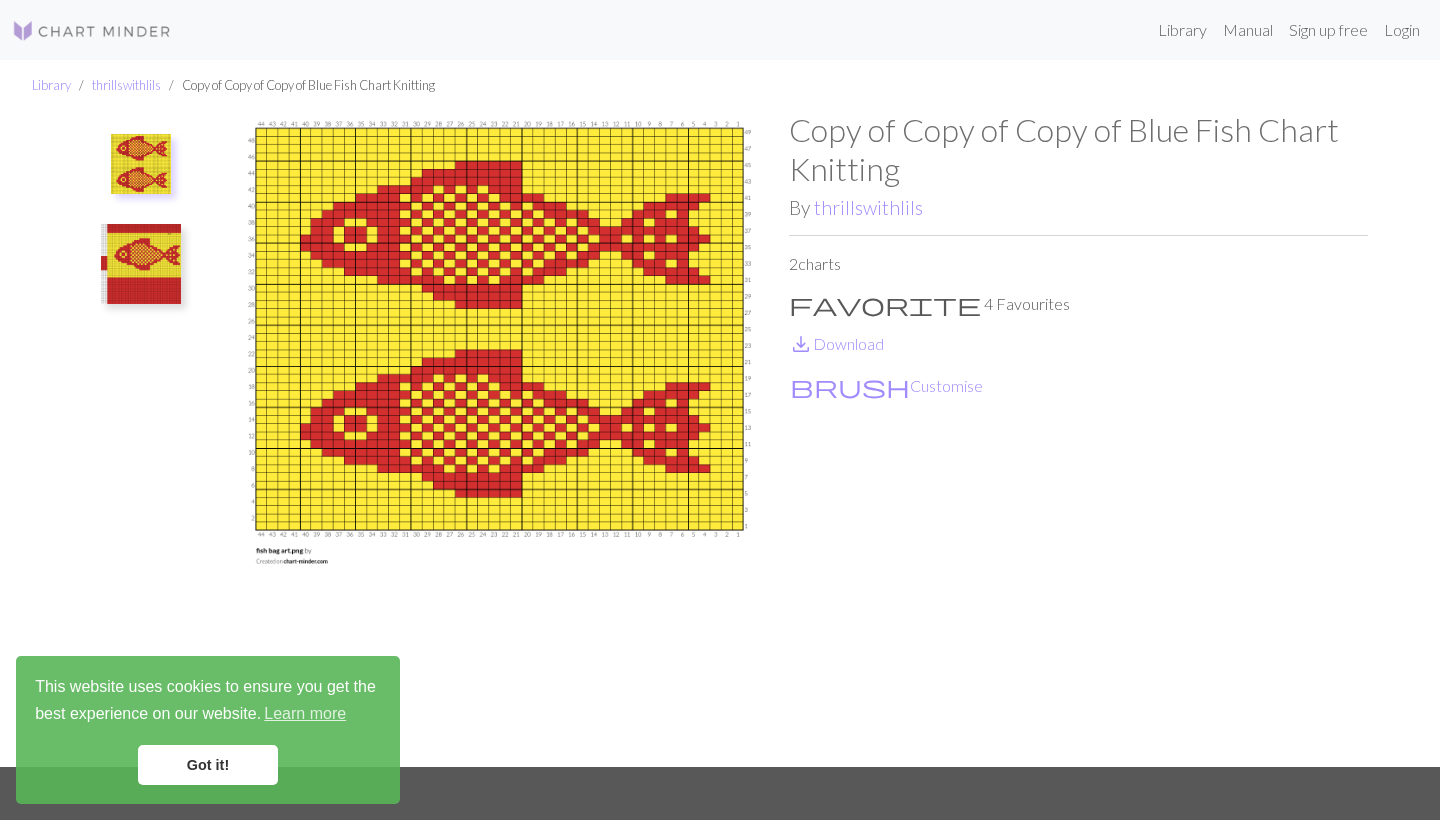 scroll, scrollTop: 0, scrollLeft: 0, axis: both 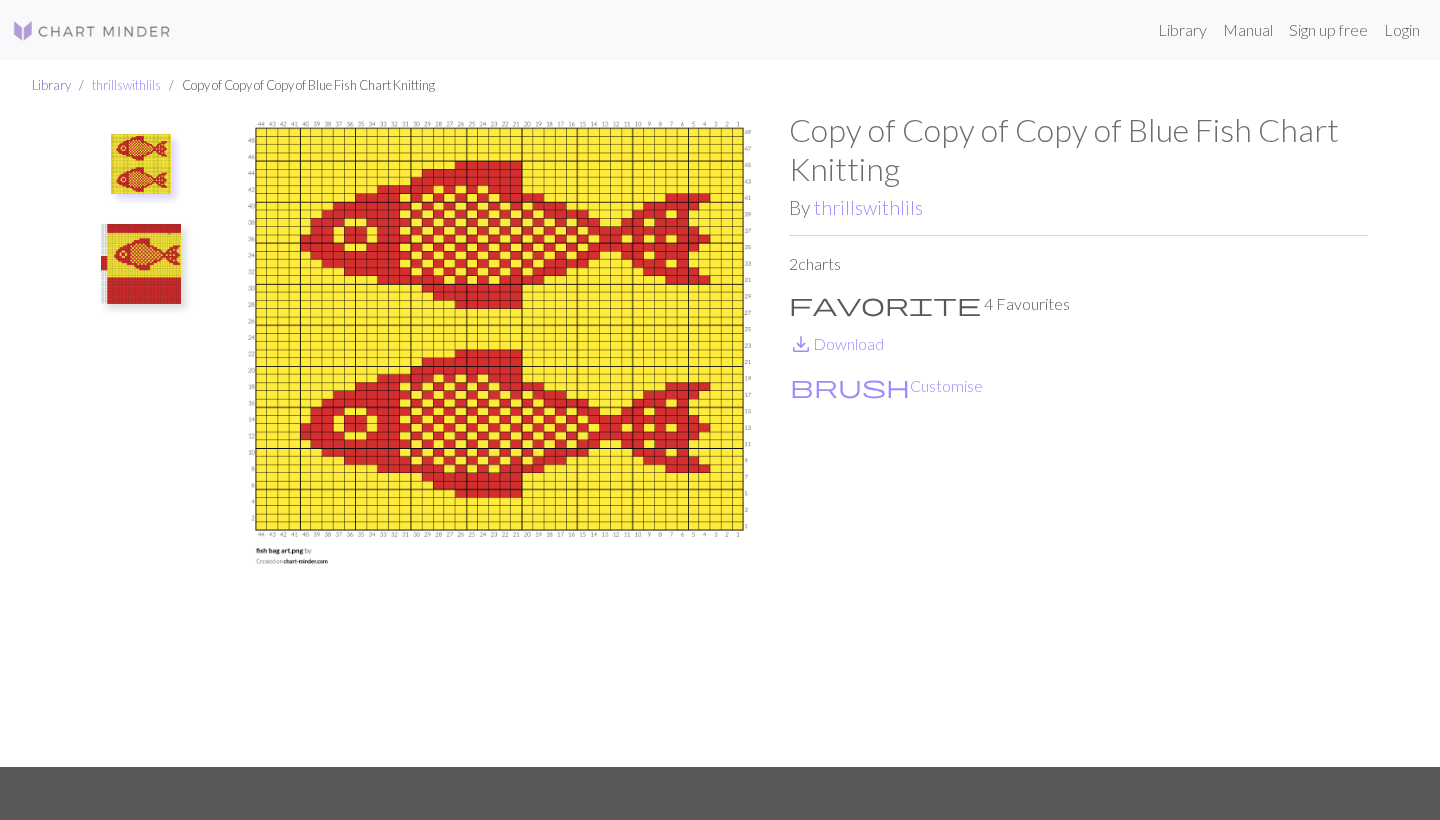 click on "Library" at bounding box center [51, 85] 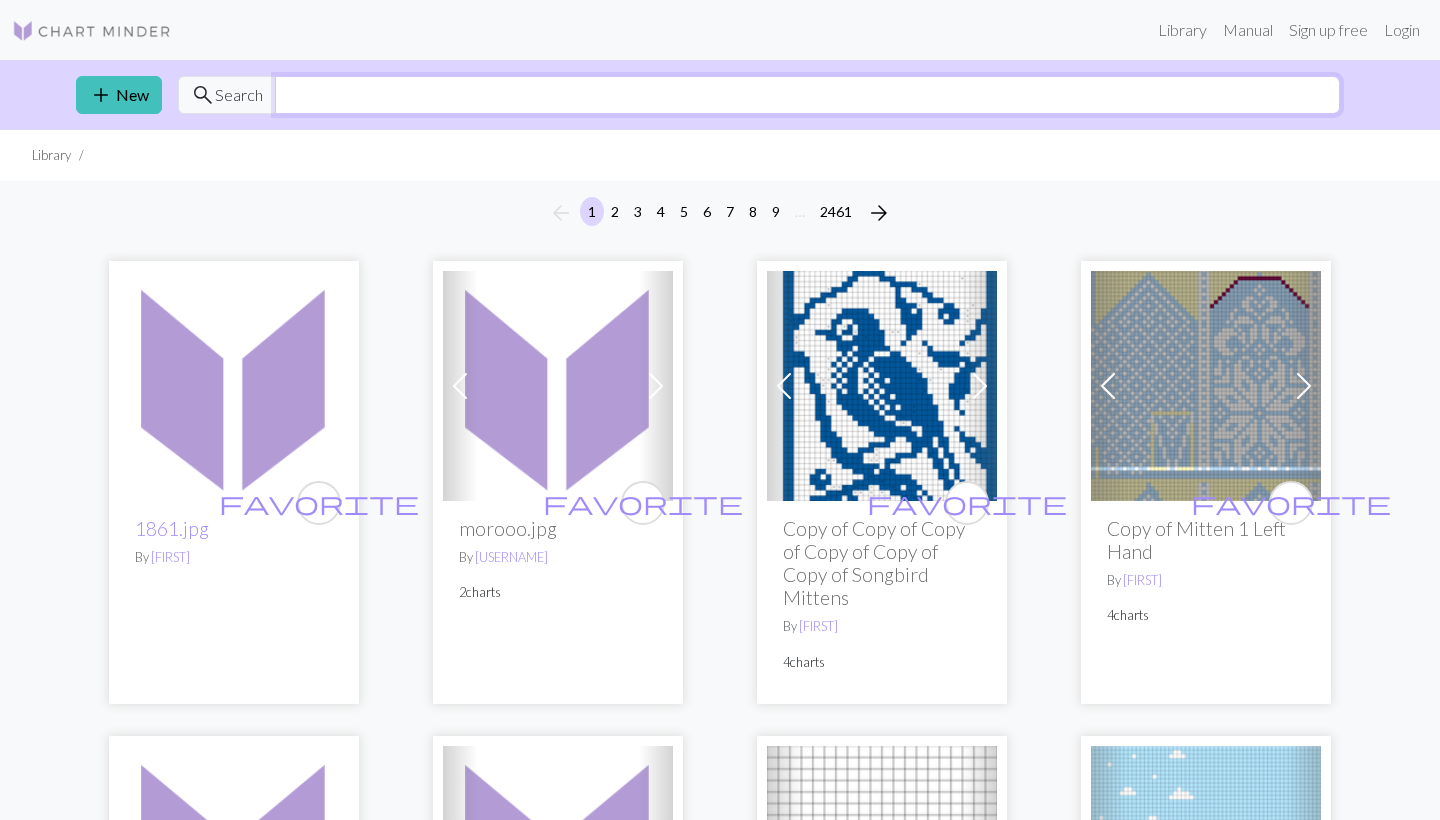 click at bounding box center [807, 95] 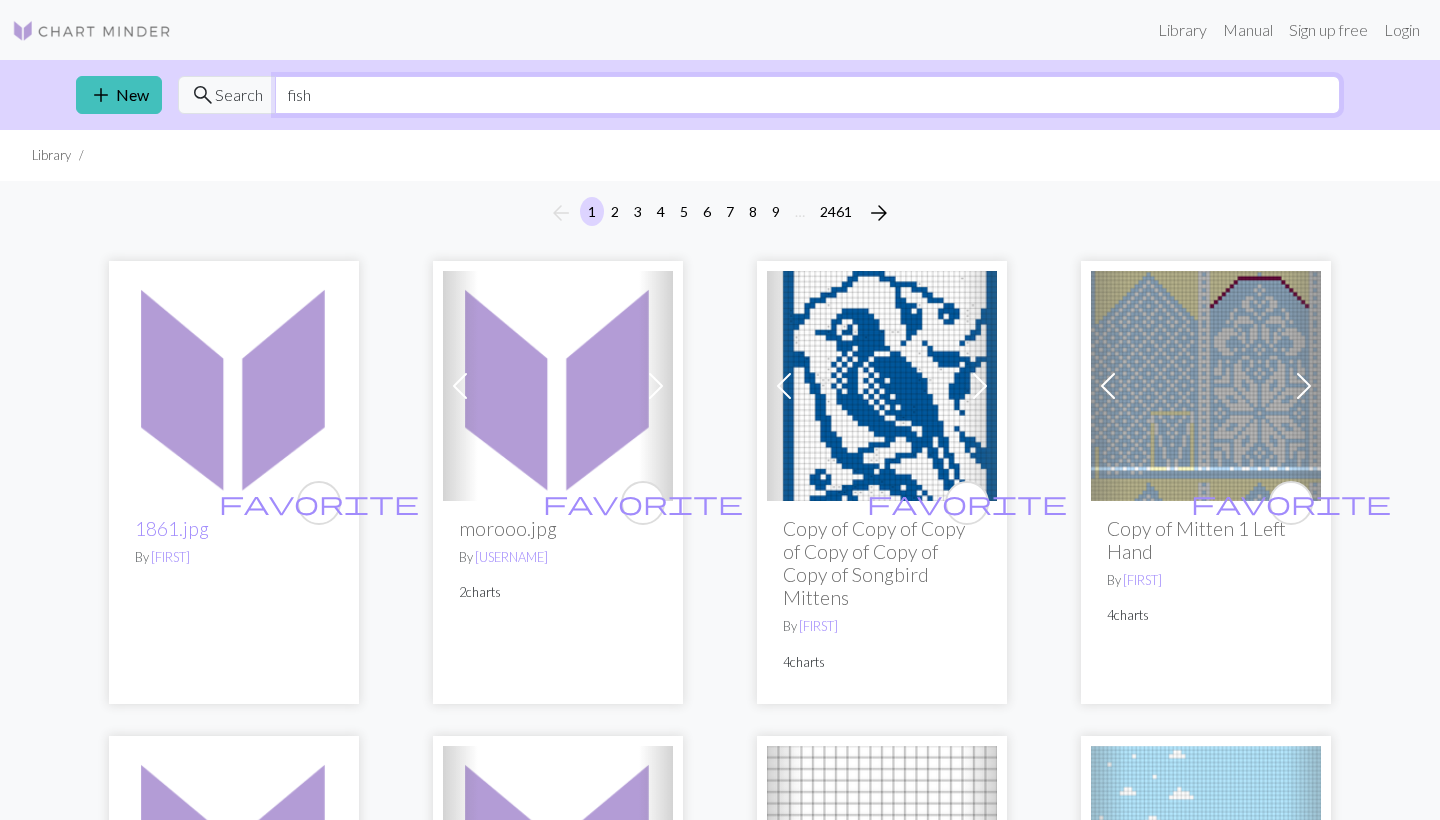 type on "fish" 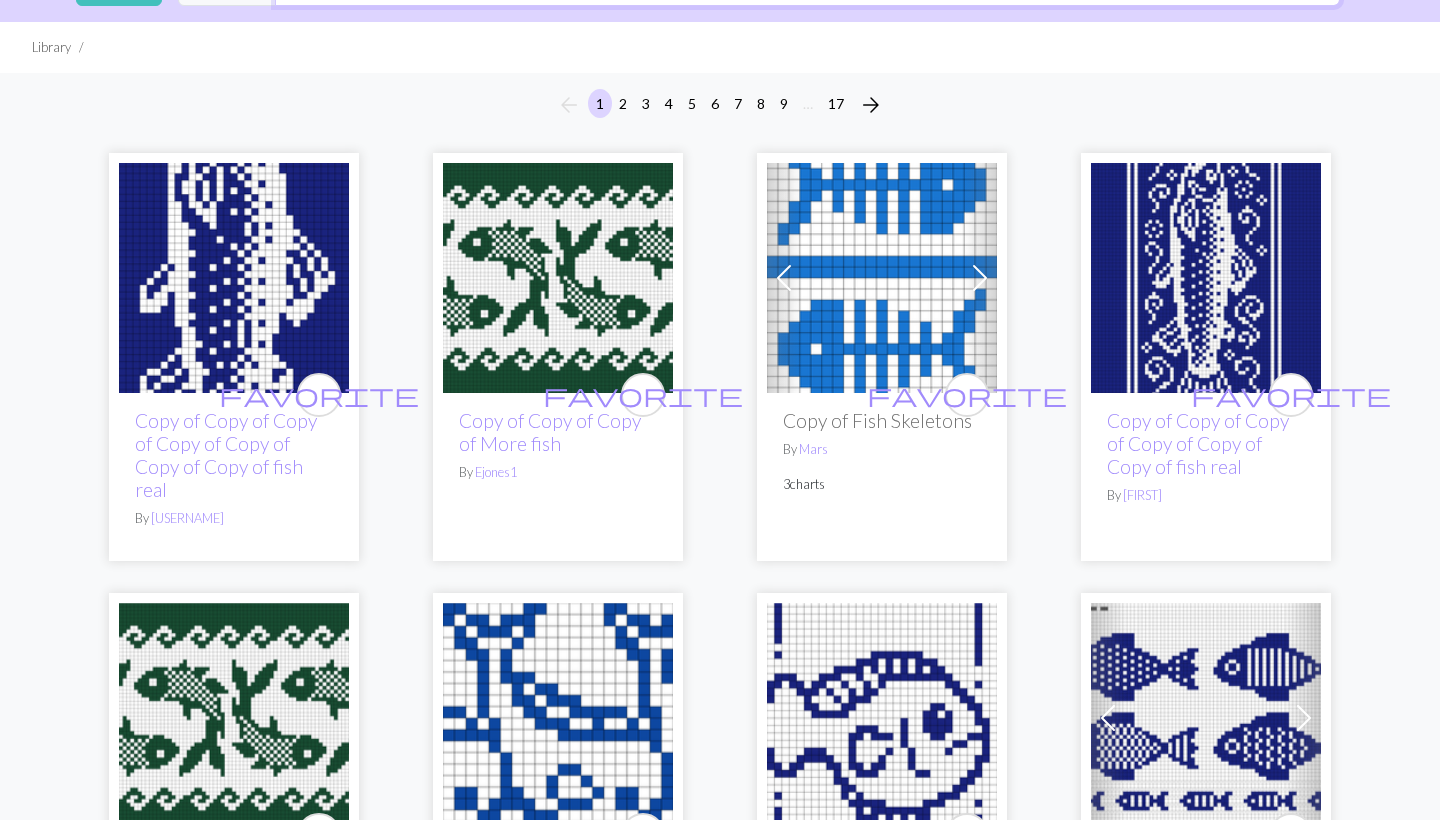 scroll, scrollTop: 116, scrollLeft: 0, axis: vertical 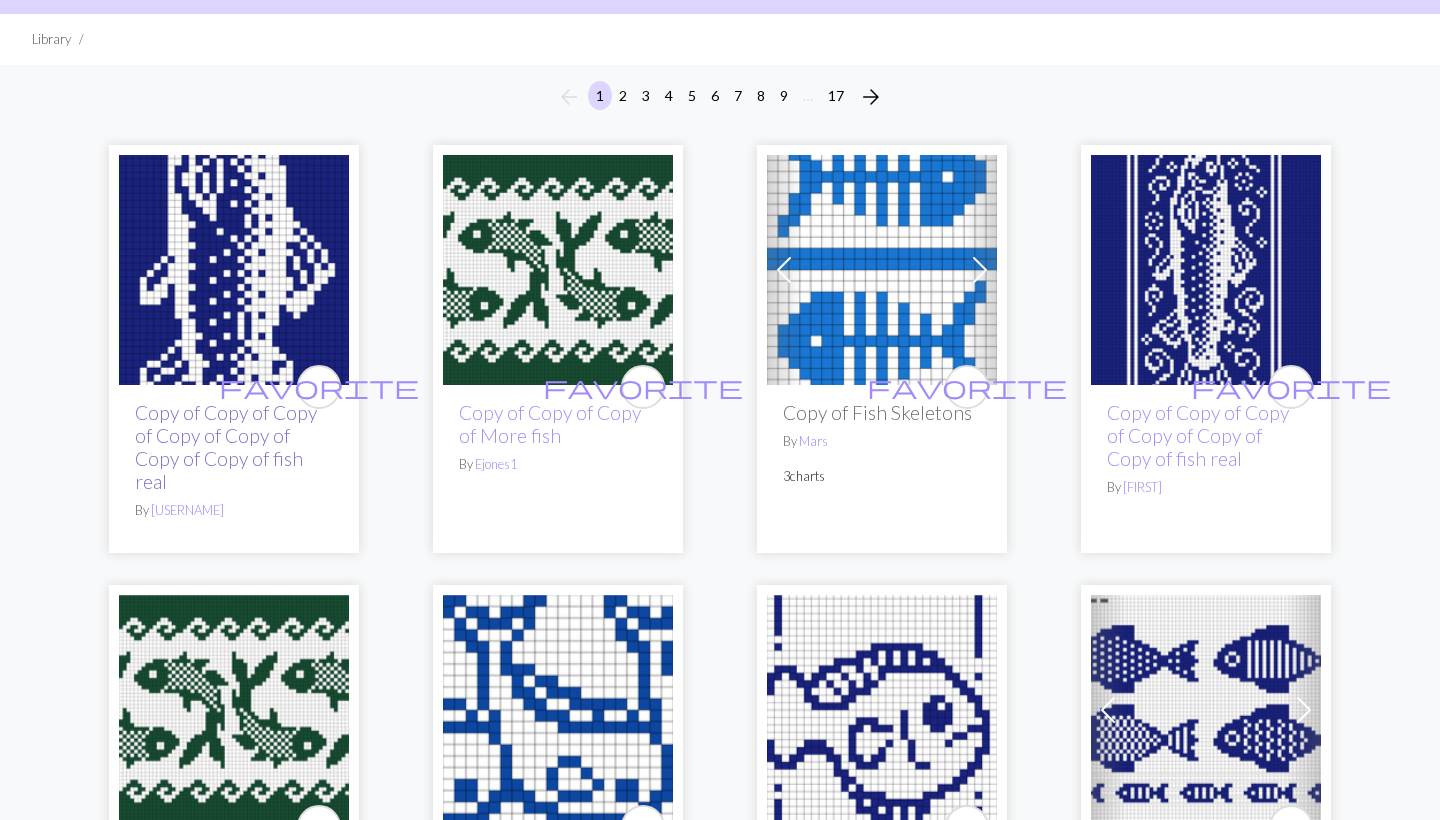 click on "Copy of Copy of Copy of Copy of Copy of Copy of Copy of fish real" at bounding box center (226, 447) 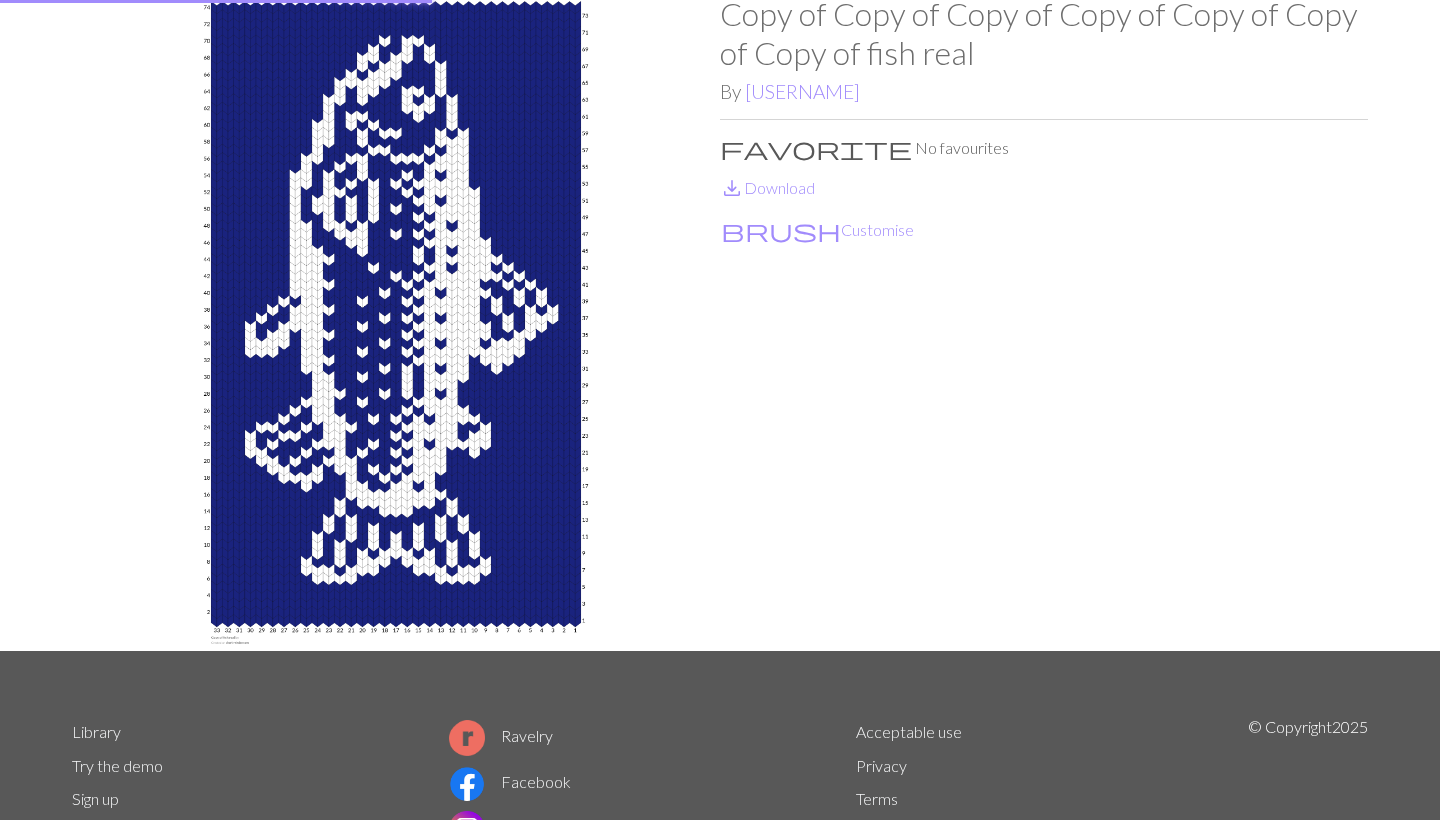 scroll, scrollTop: 0, scrollLeft: 0, axis: both 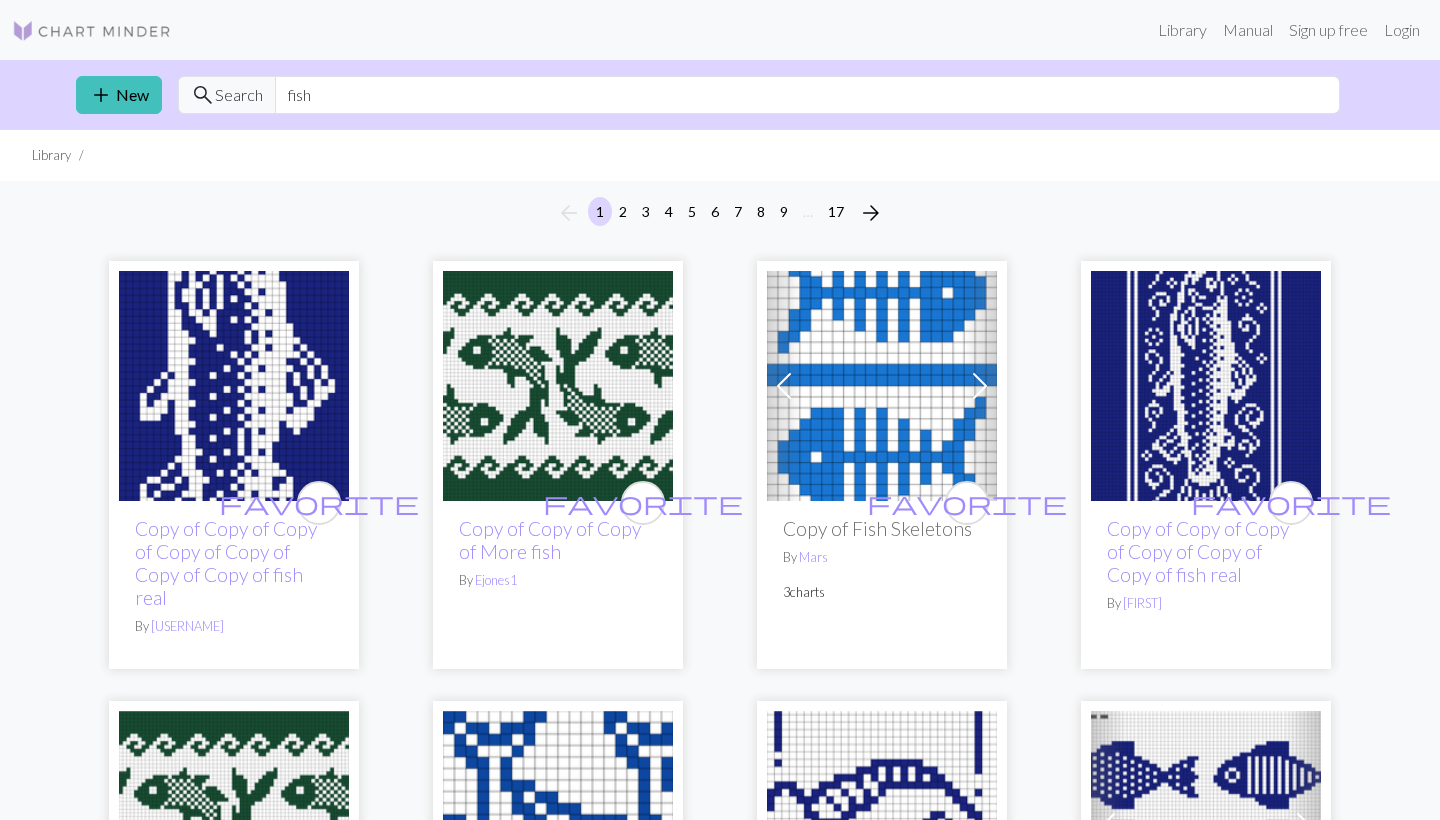 click on "2" at bounding box center (623, 211) 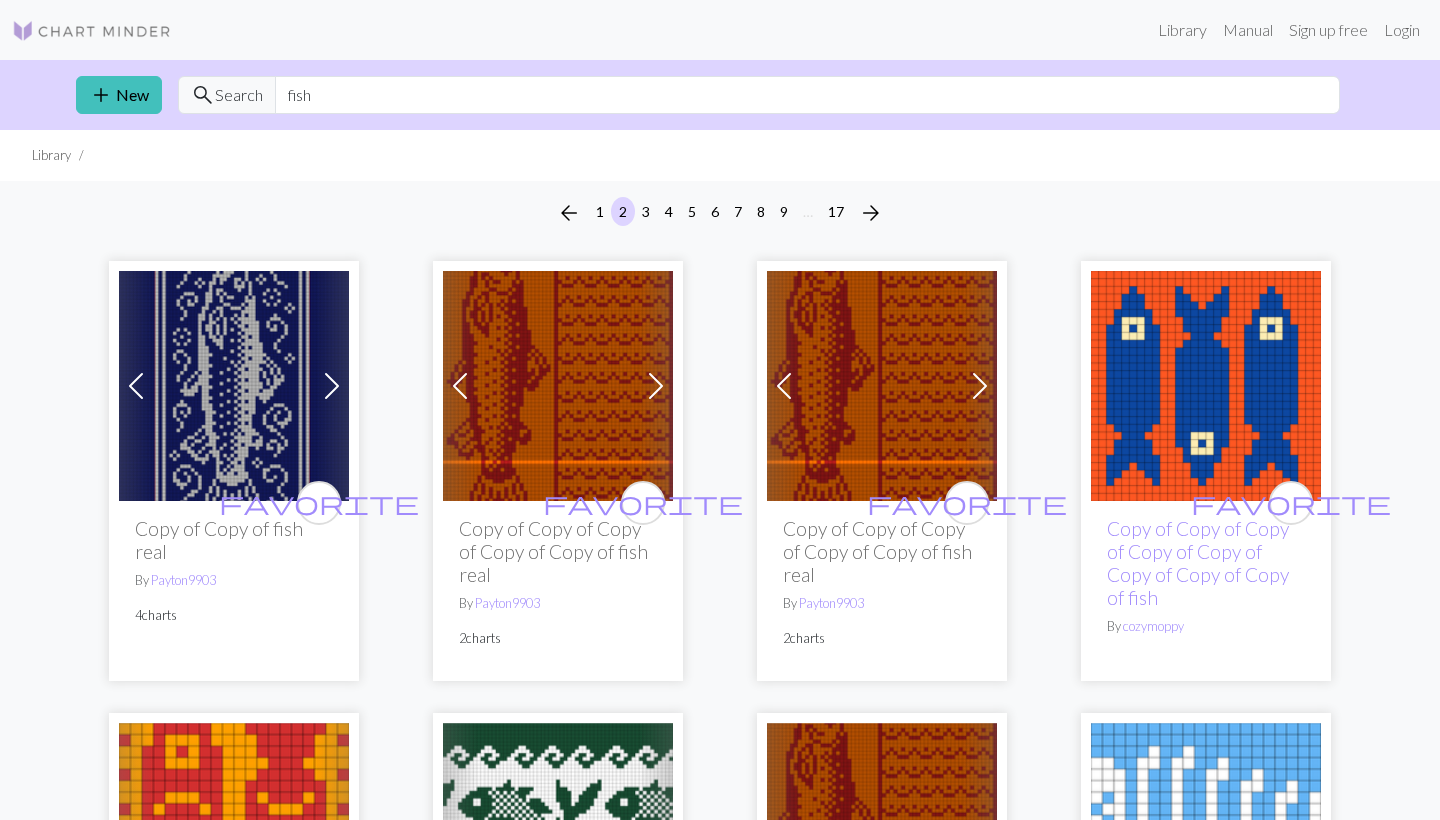 scroll, scrollTop: 0, scrollLeft: 0, axis: both 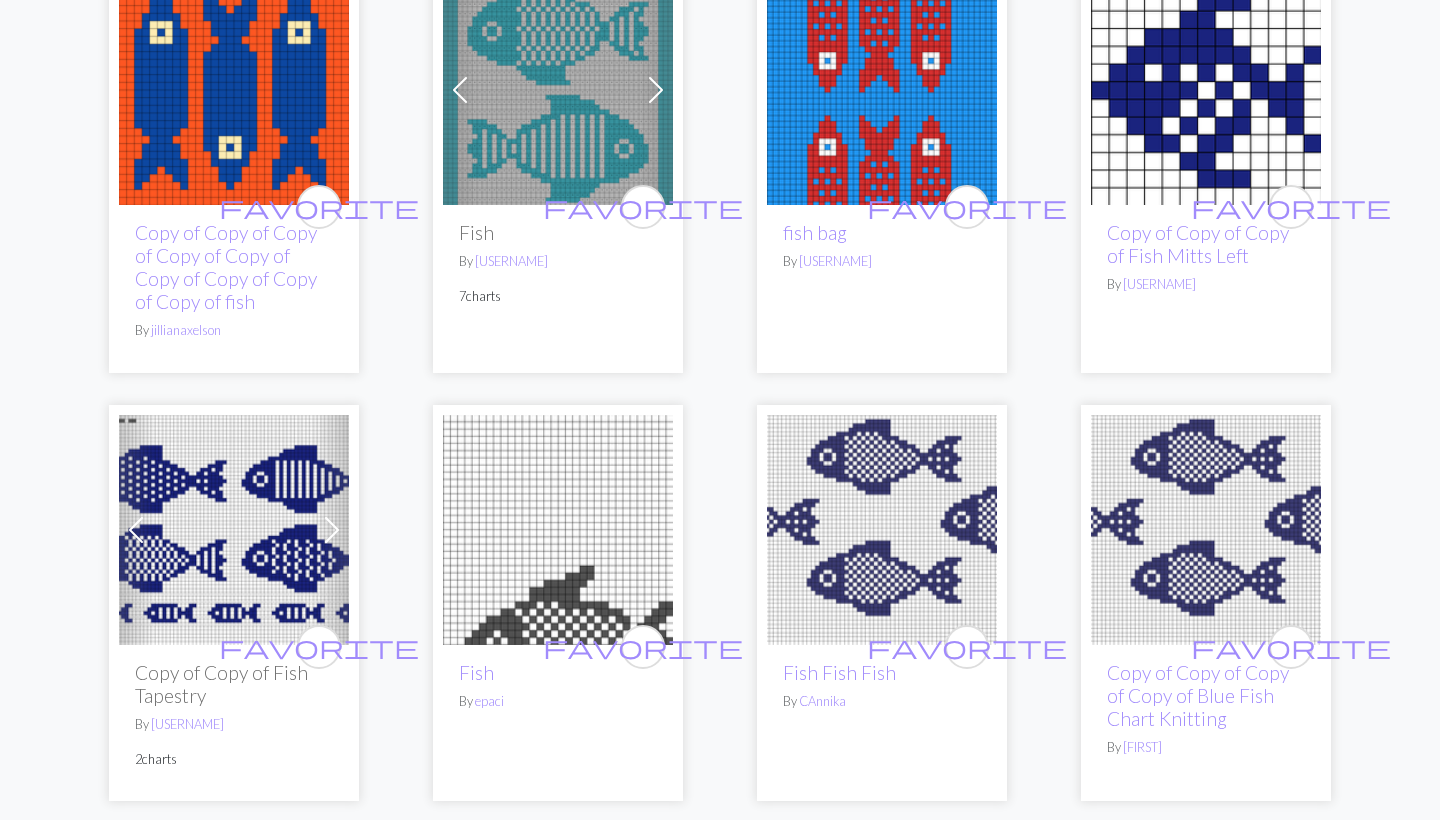 click at bounding box center [558, 90] 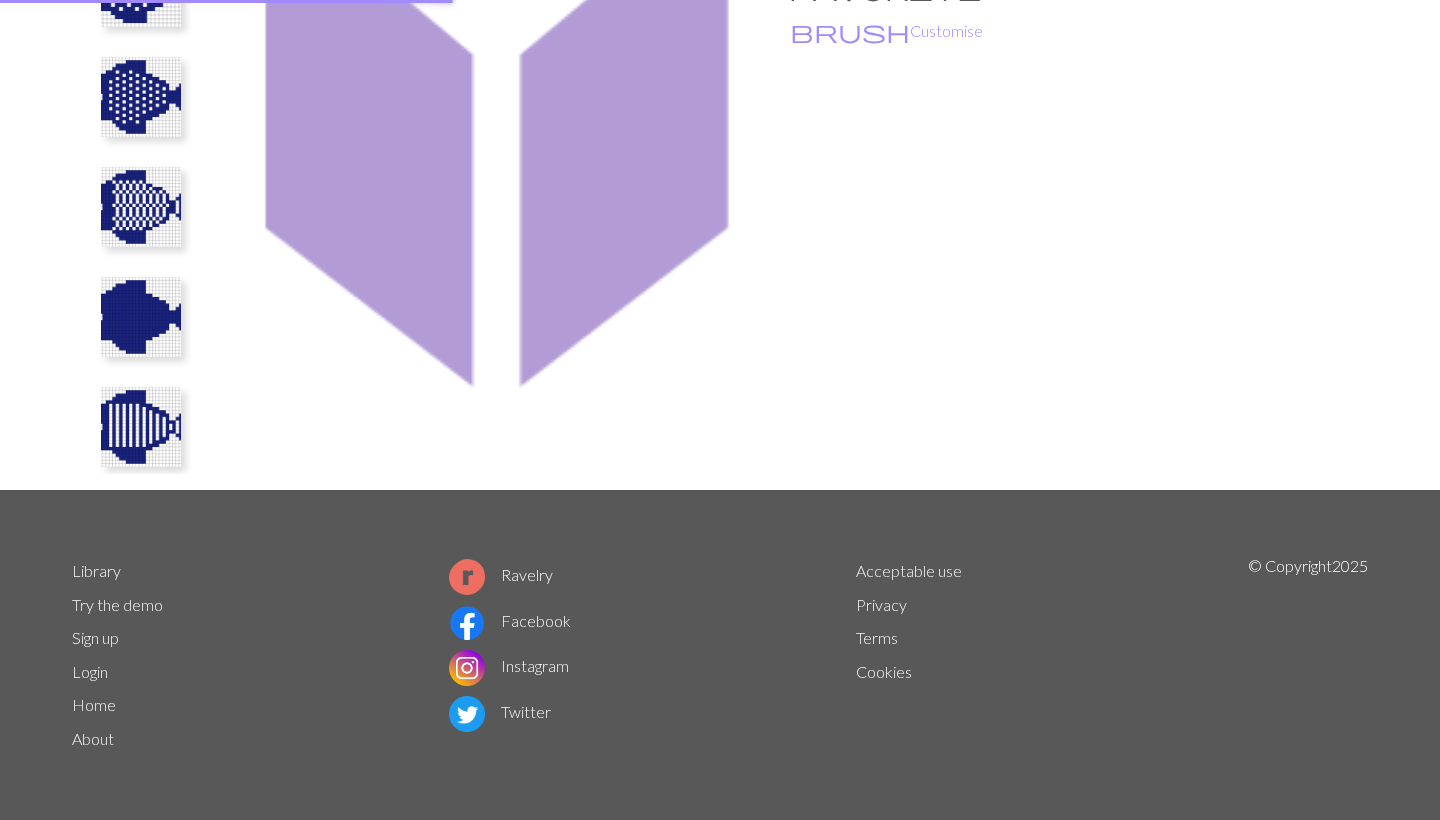 scroll, scrollTop: 0, scrollLeft: 0, axis: both 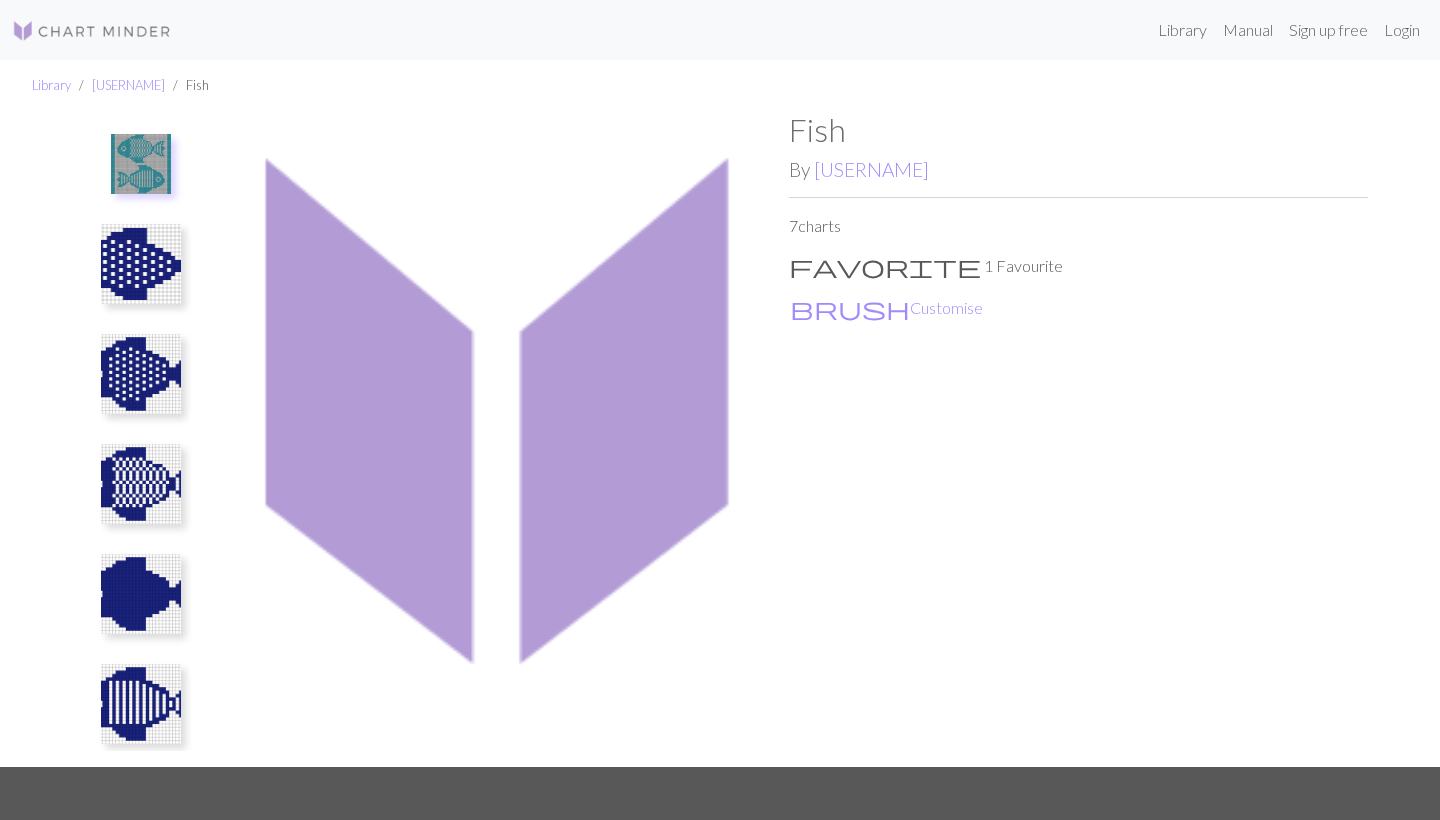 click at bounding box center (141, 264) 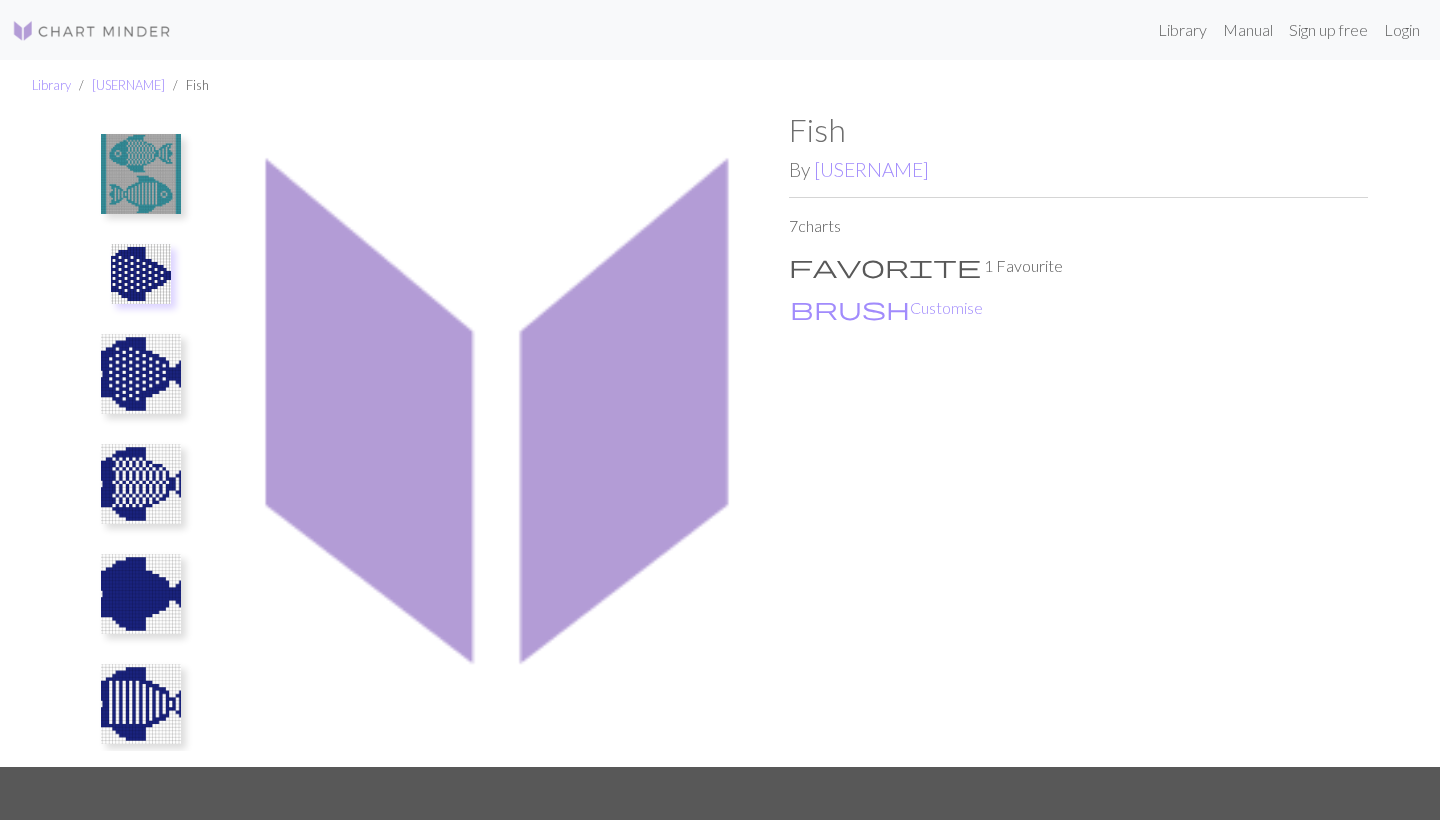 click at bounding box center [141, 374] 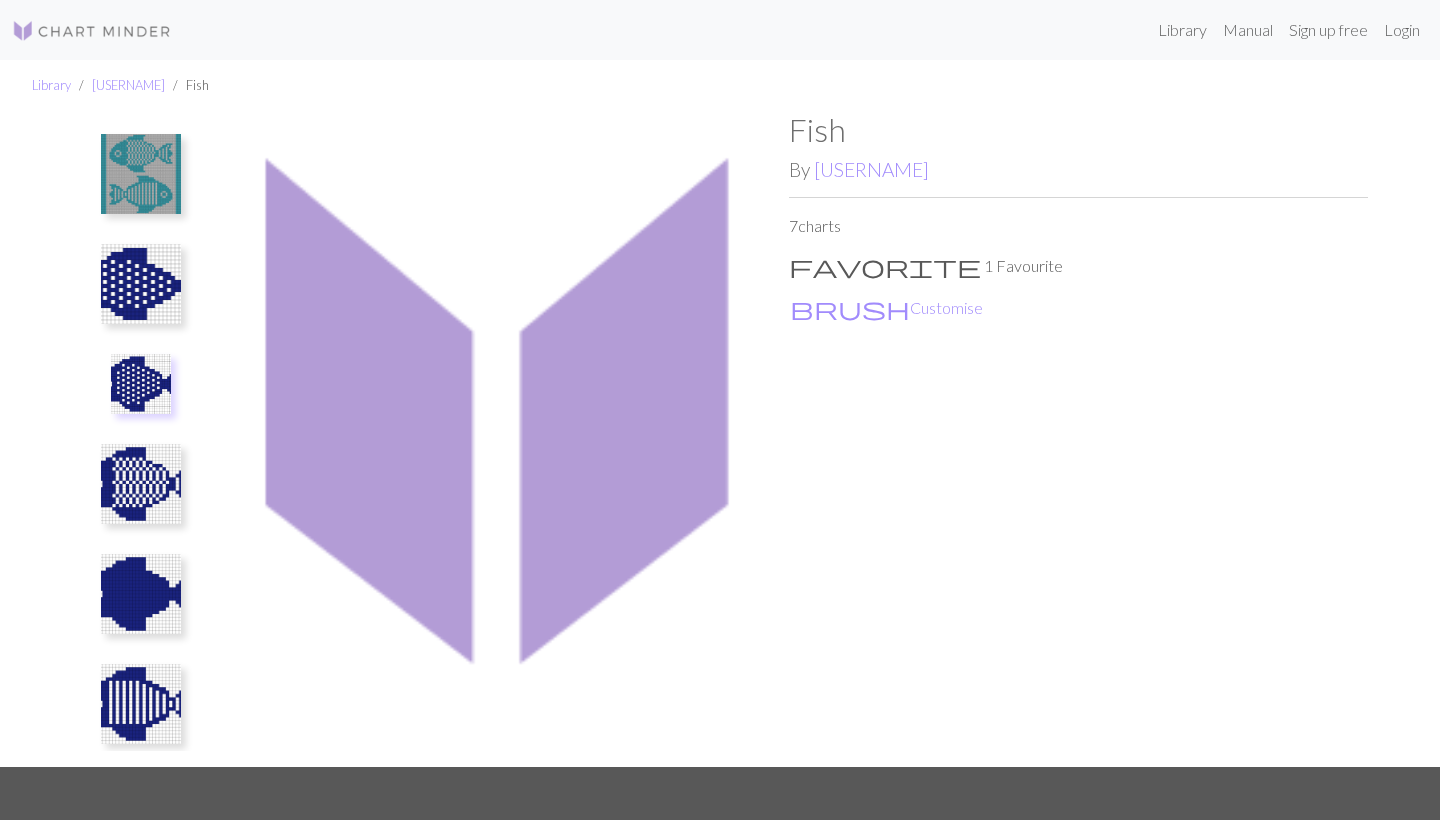 click at bounding box center (141, 484) 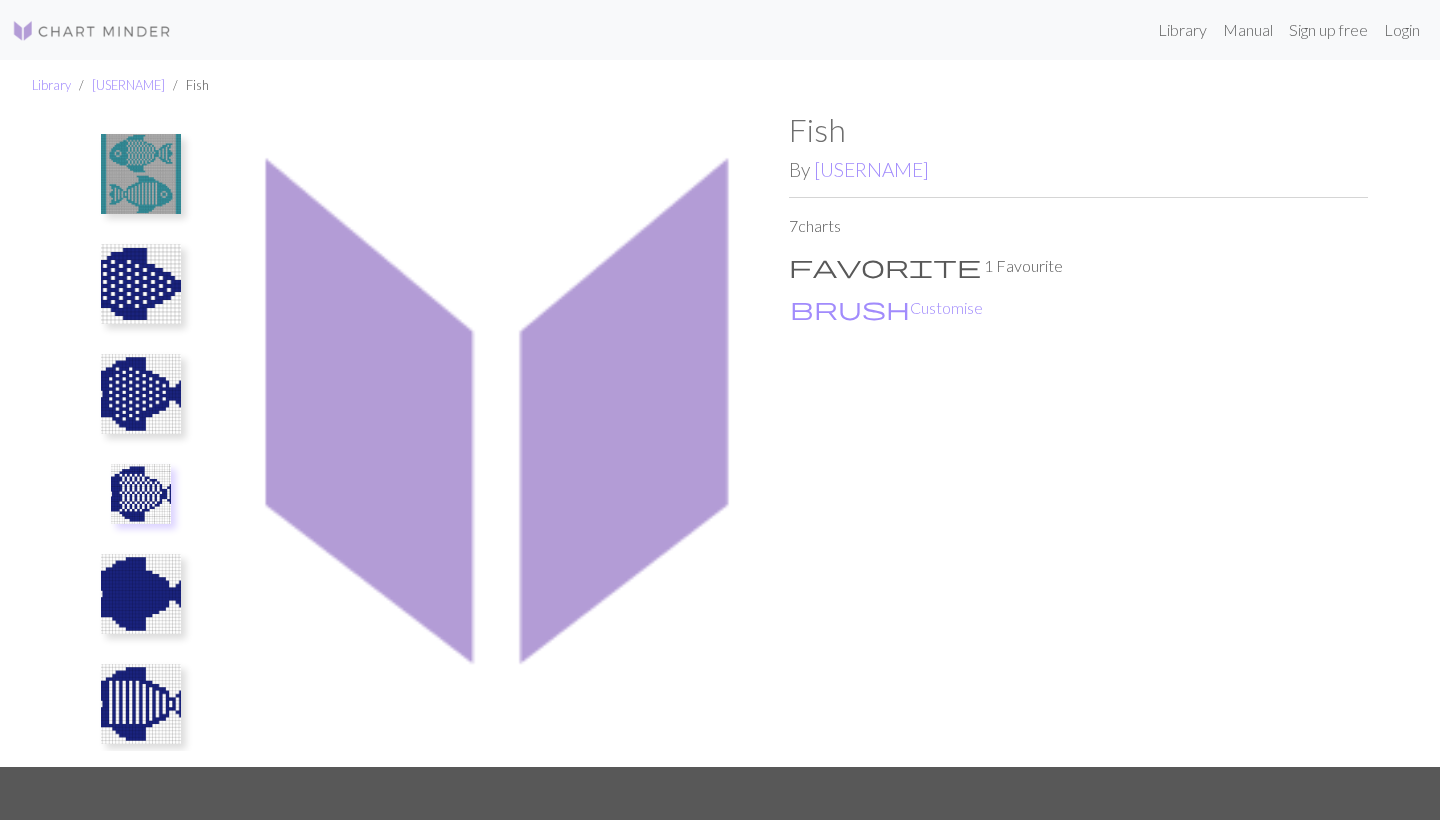 click at bounding box center (141, 594) 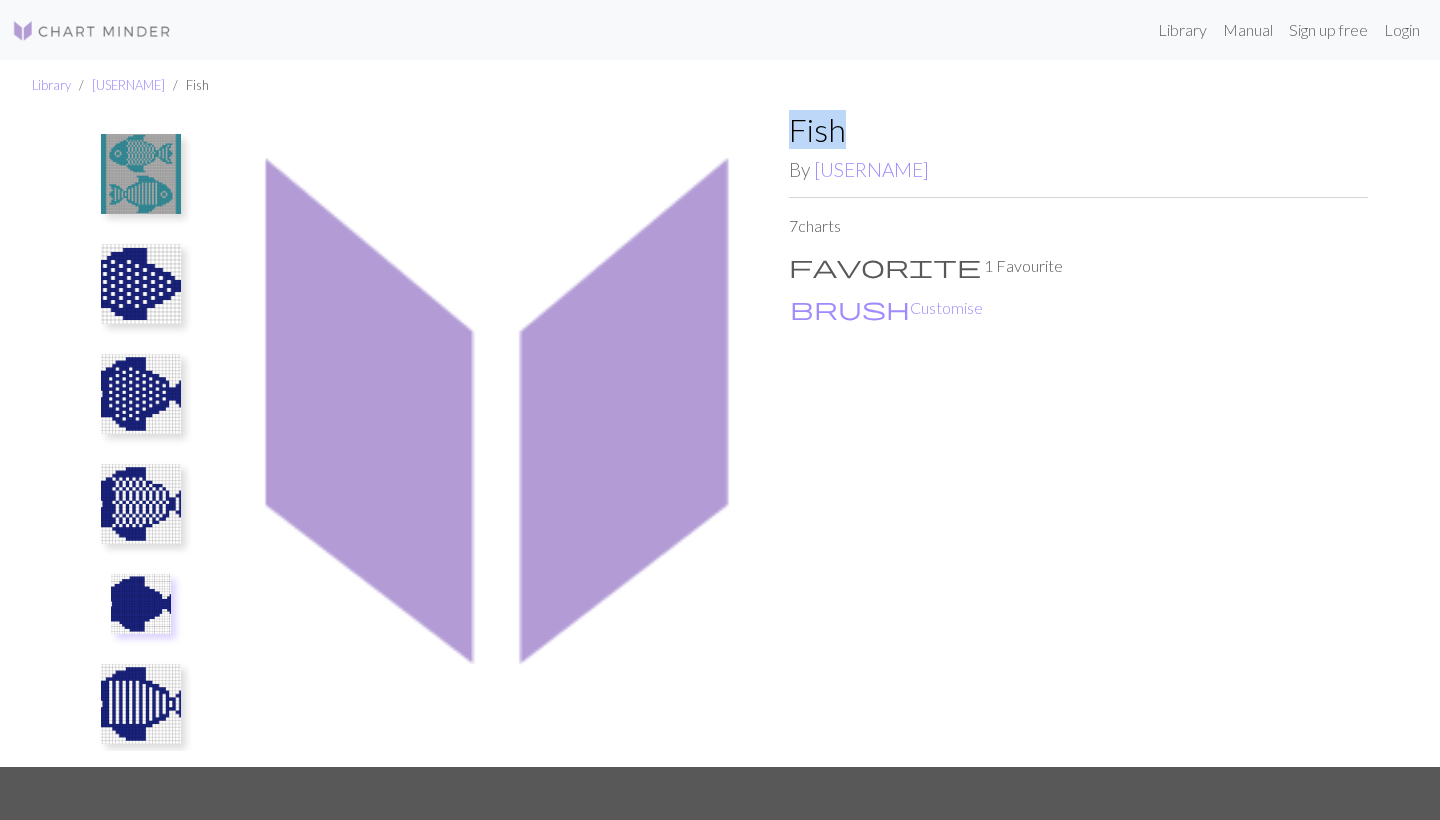 click at bounding box center (141, 431) 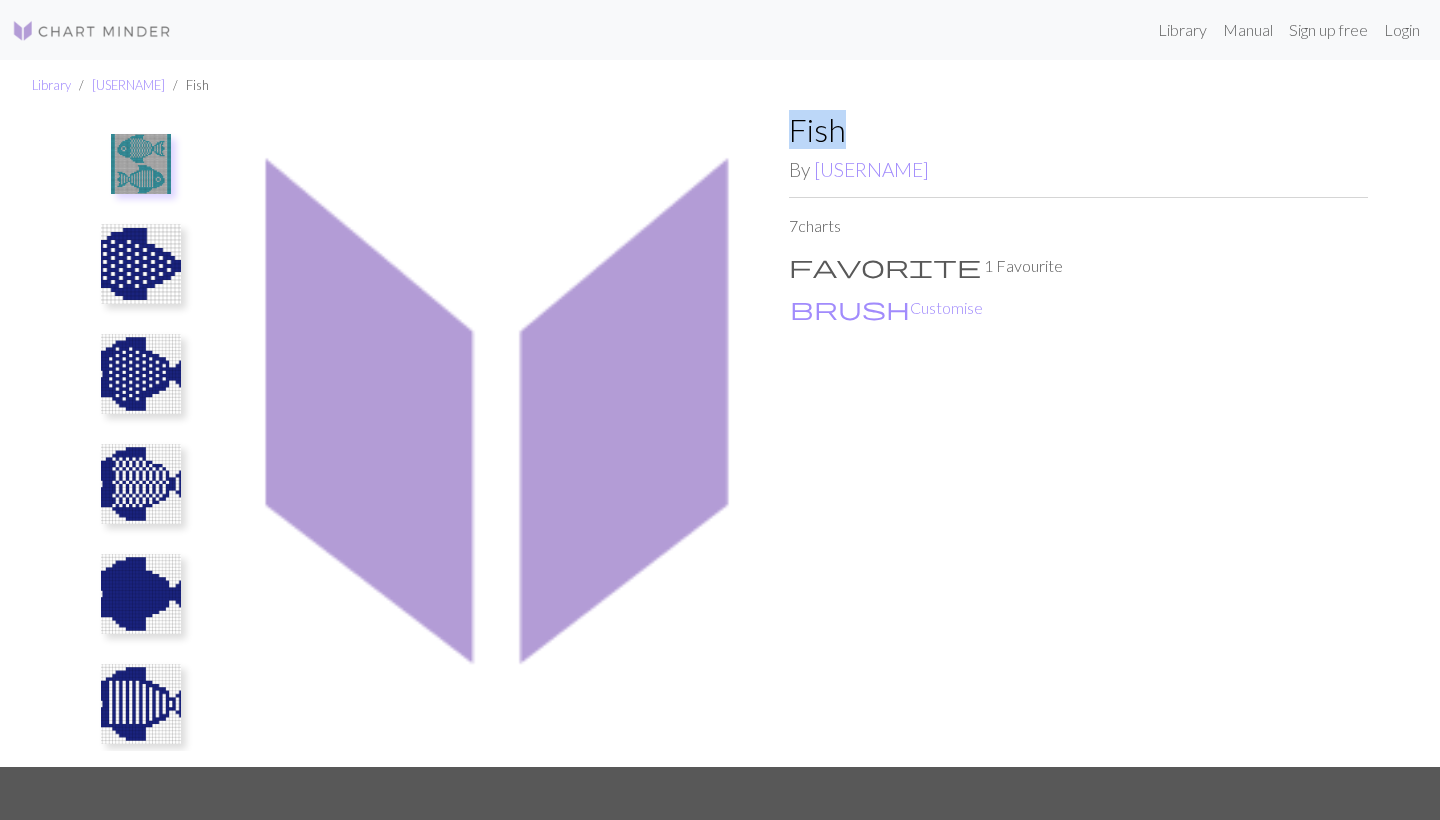 scroll, scrollTop: 0, scrollLeft: 0, axis: both 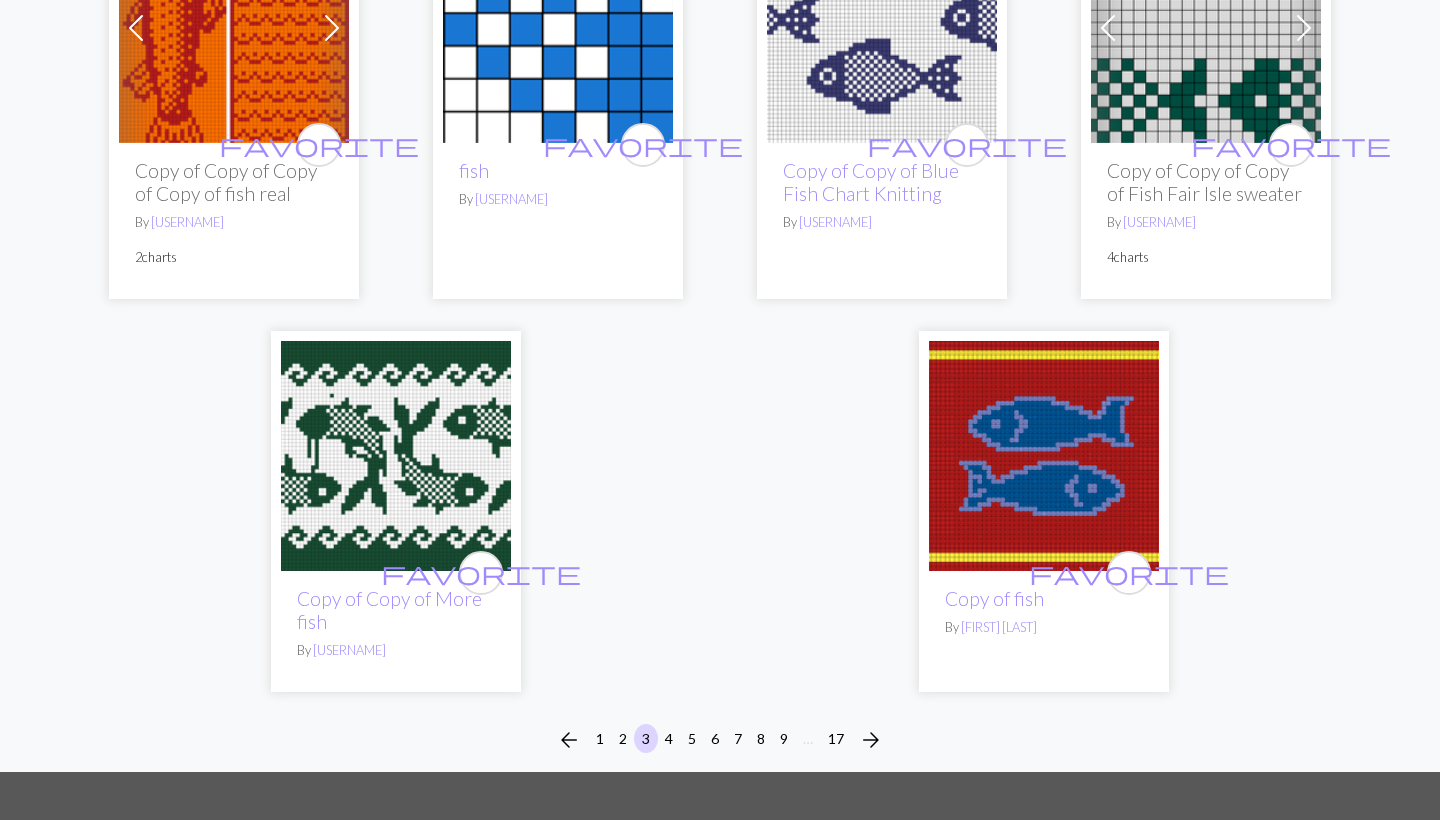 click on "4" at bounding box center (669, 738) 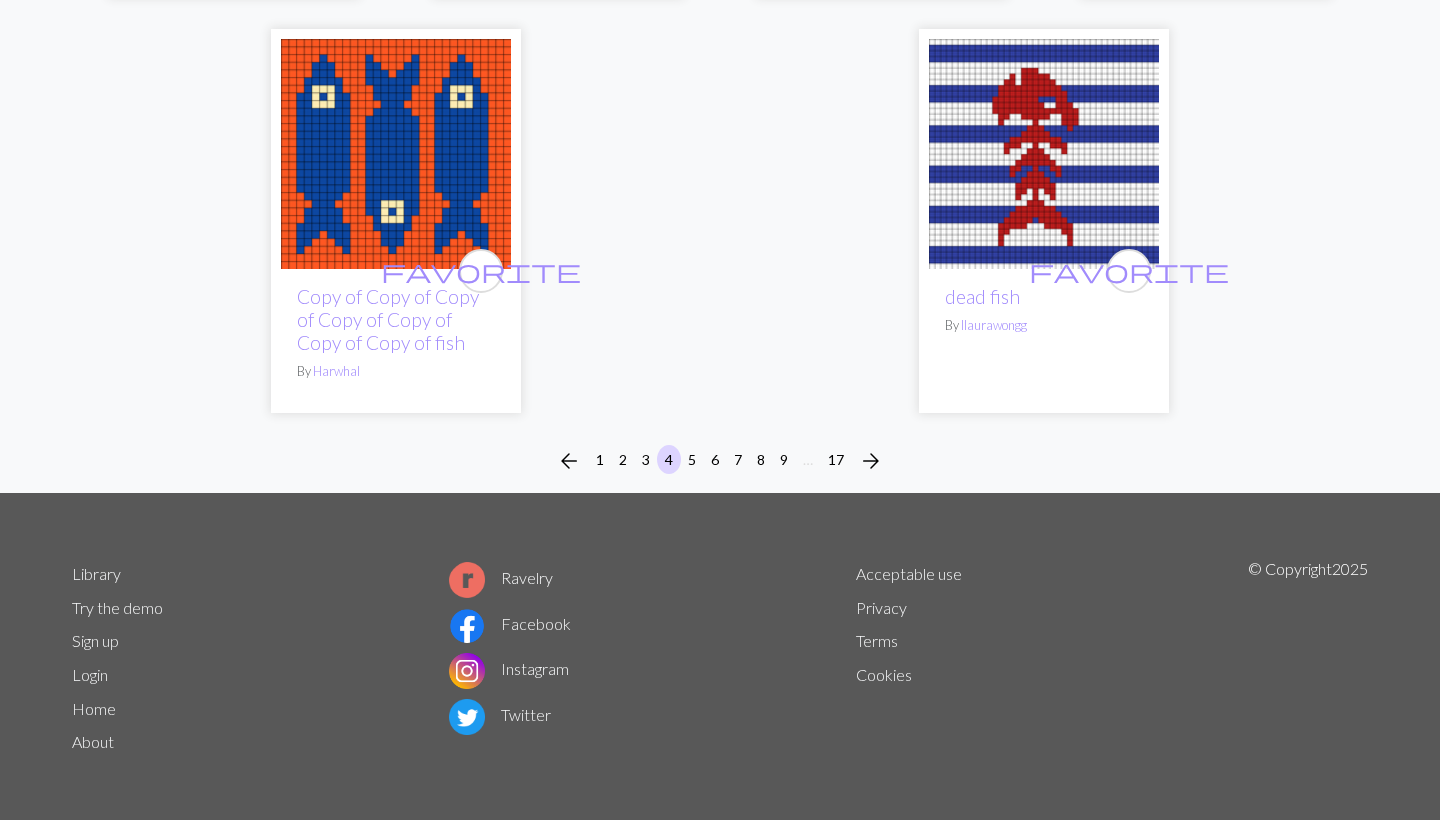 scroll, scrollTop: 5183, scrollLeft: 0, axis: vertical 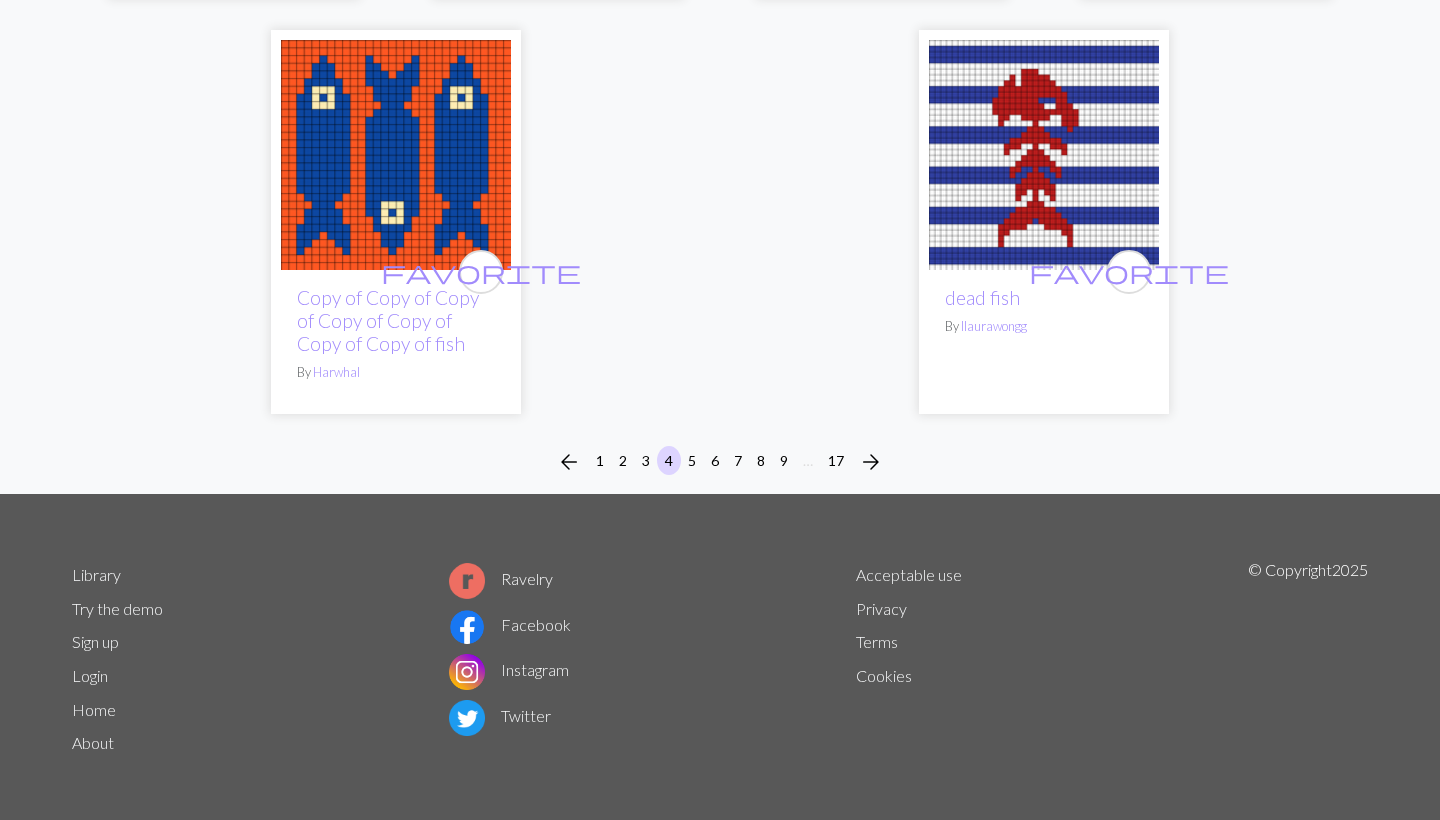 click on "5" at bounding box center [692, 460] 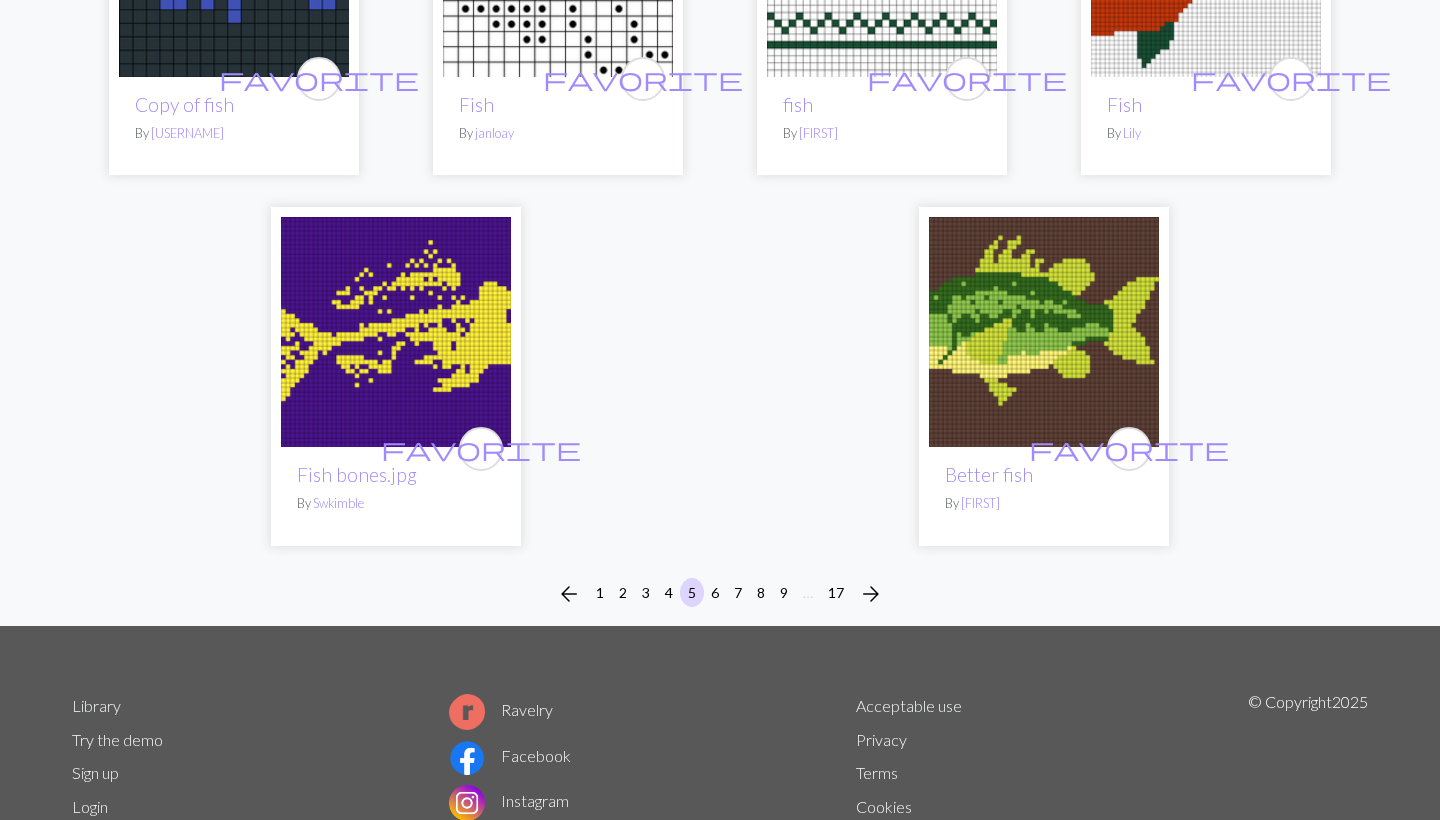 scroll, scrollTop: 5412, scrollLeft: 0, axis: vertical 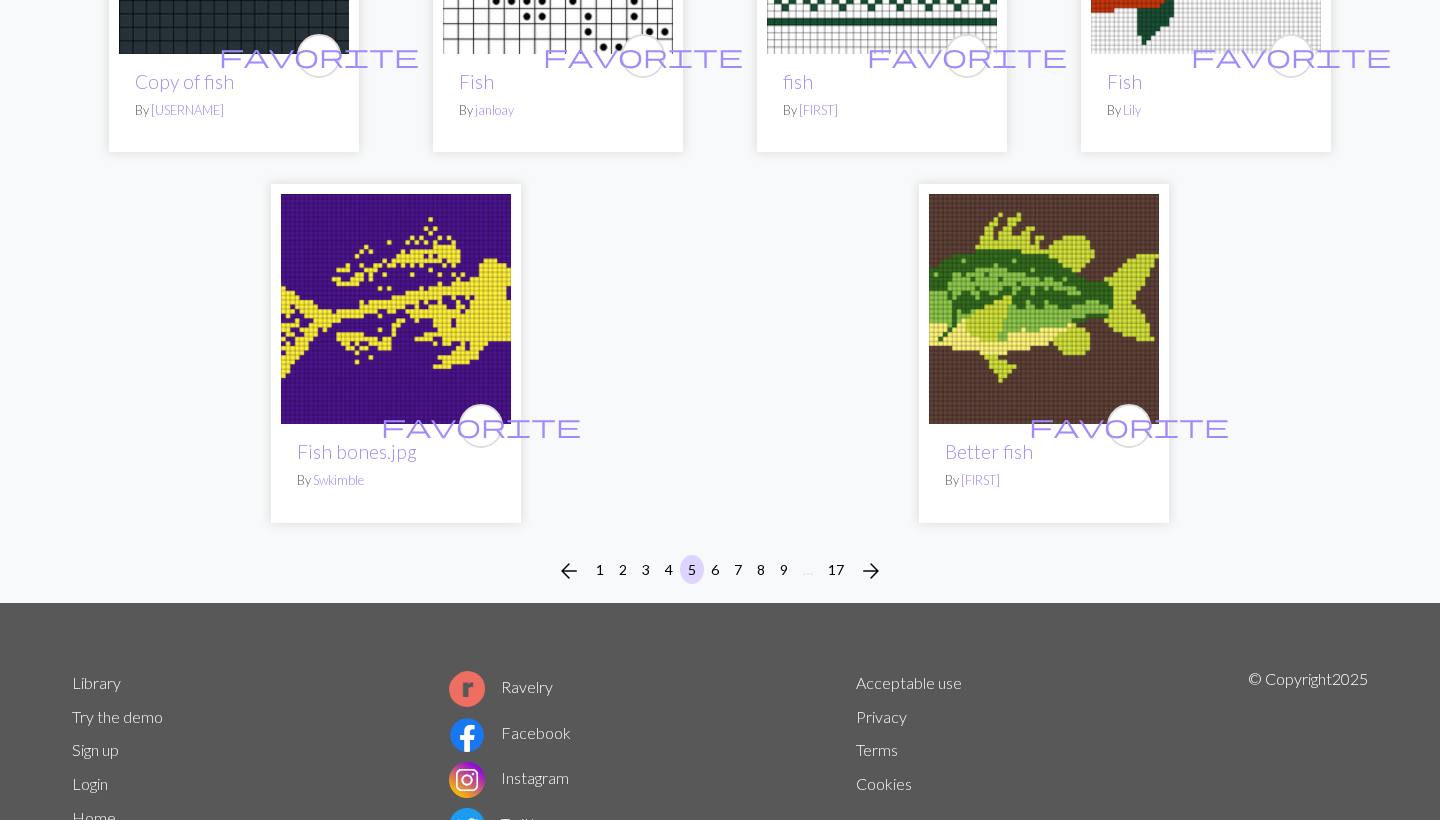 click on "6" at bounding box center (715, 569) 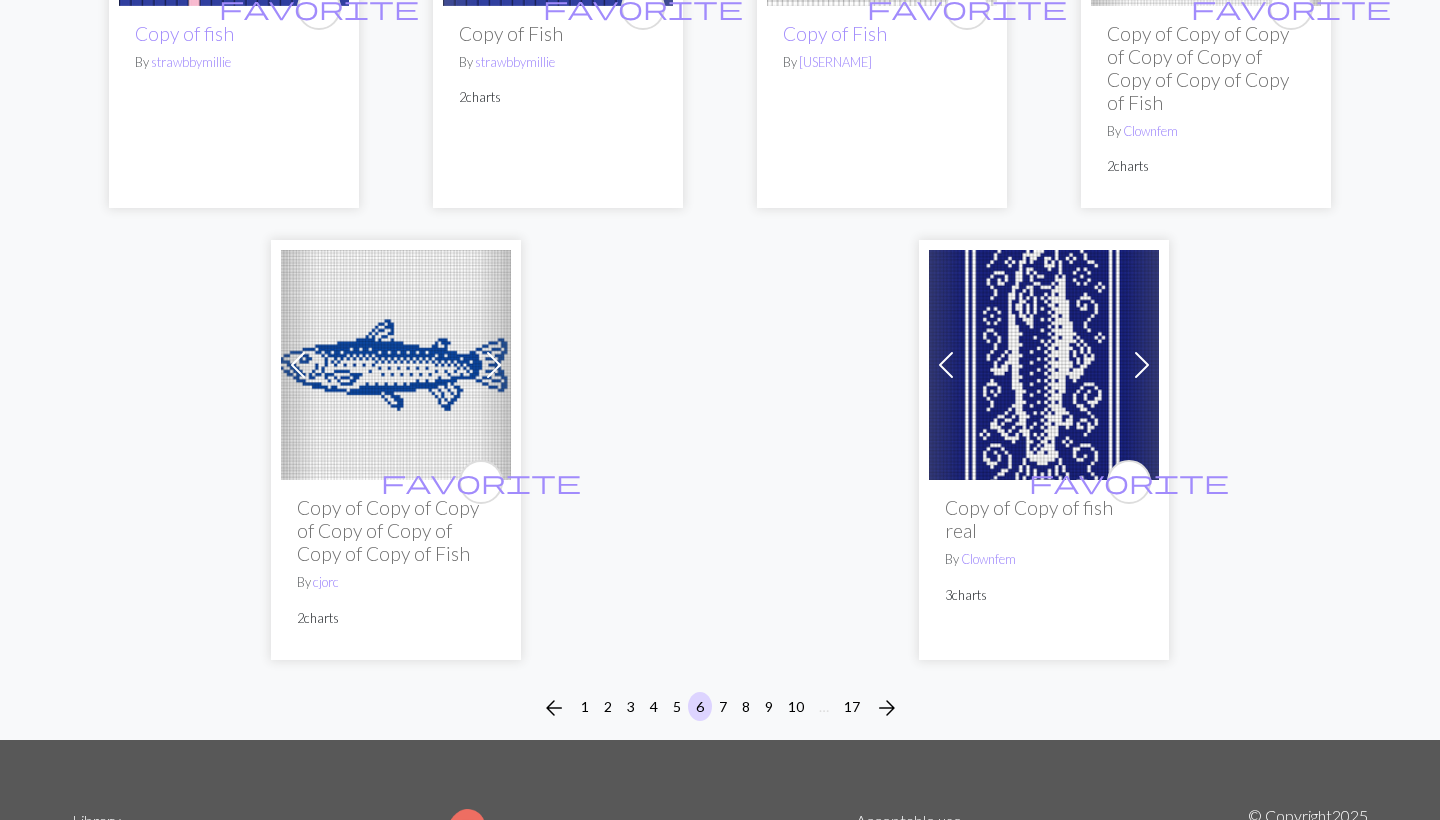 scroll, scrollTop: 5445, scrollLeft: 0, axis: vertical 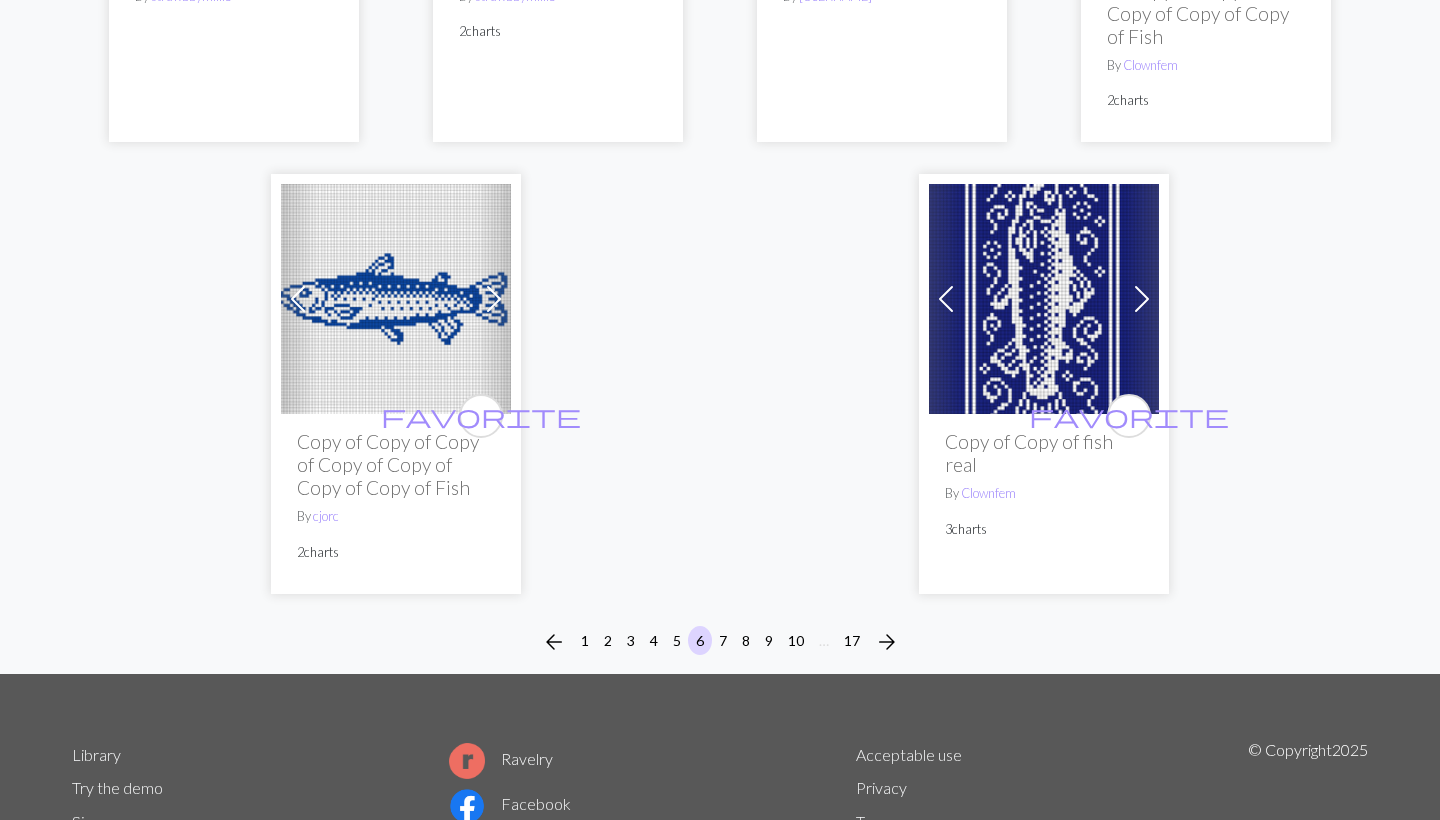 click on "7" at bounding box center [723, 640] 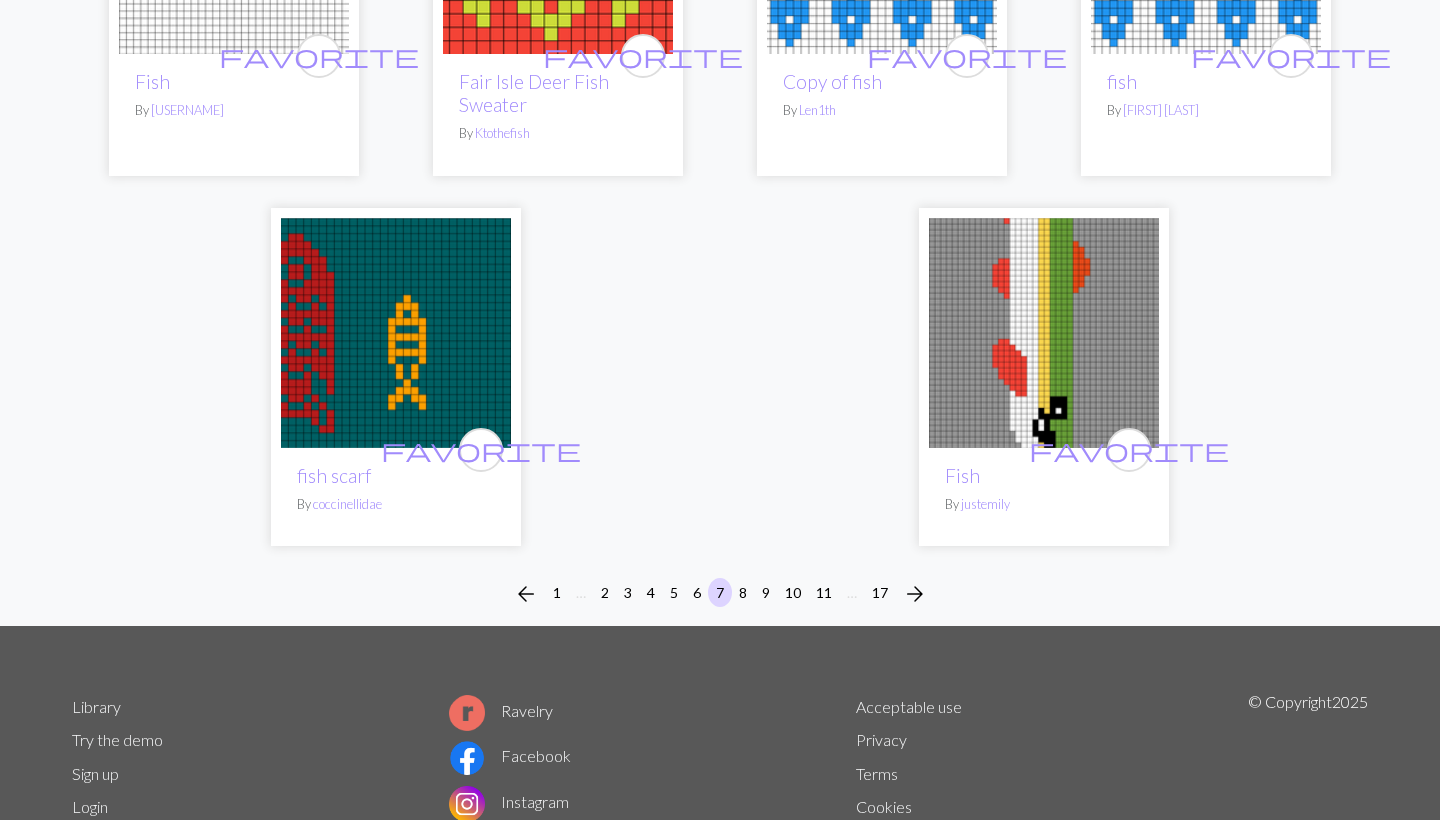 scroll, scrollTop: 5130, scrollLeft: 0, axis: vertical 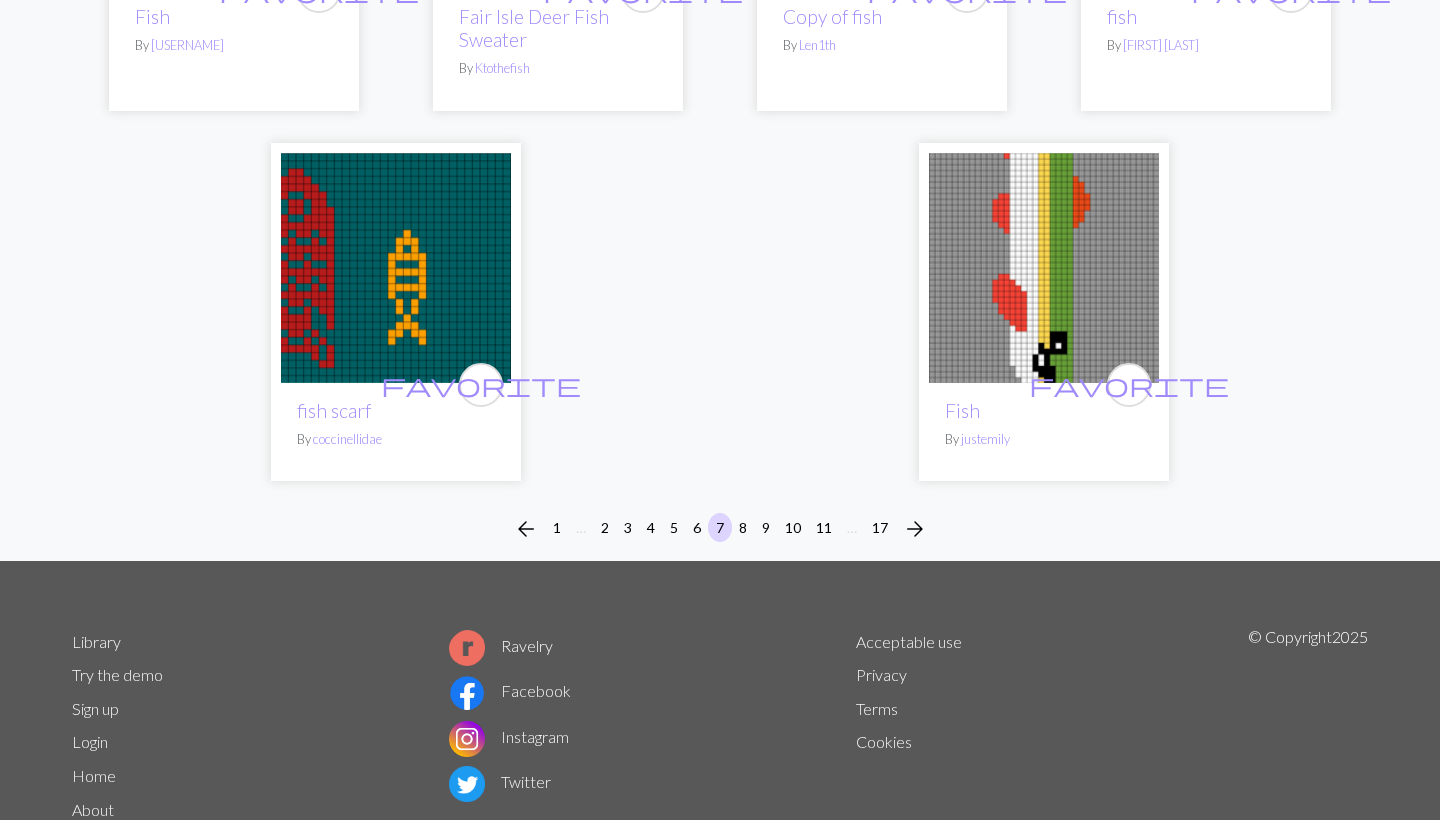 click on "8" at bounding box center (743, 527) 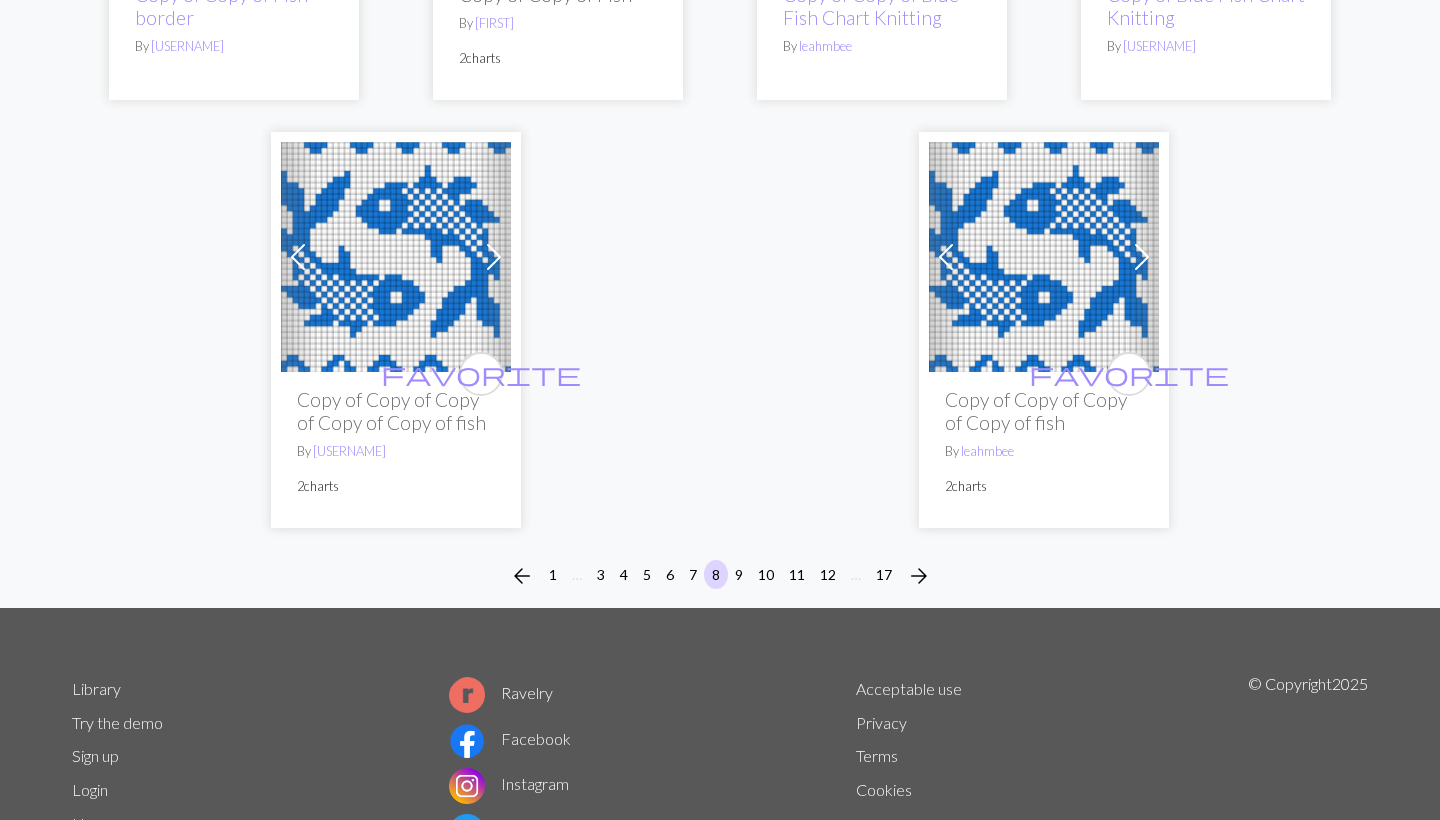 scroll, scrollTop: 5123, scrollLeft: 0, axis: vertical 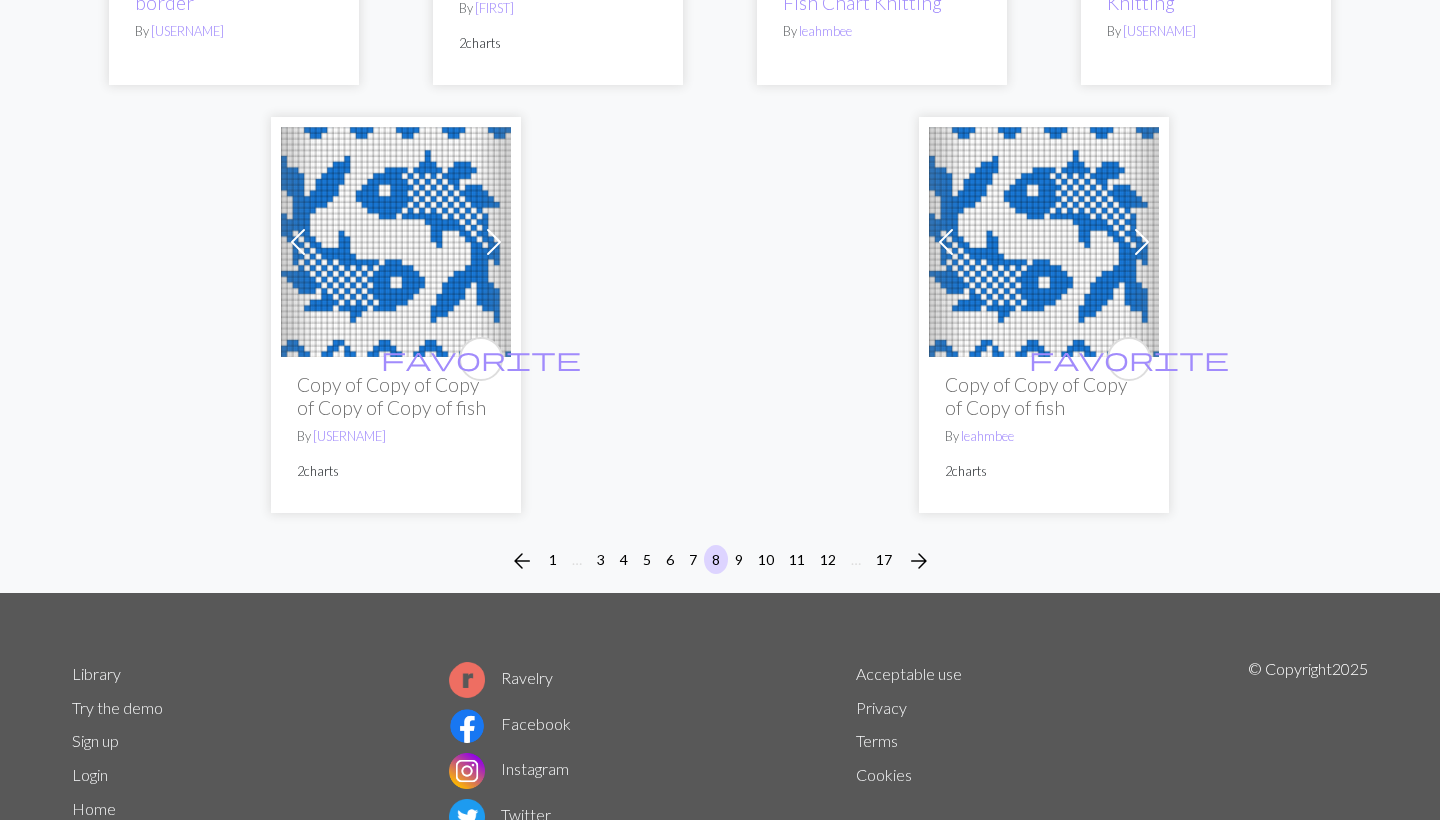 click on "9" at bounding box center (739, 559) 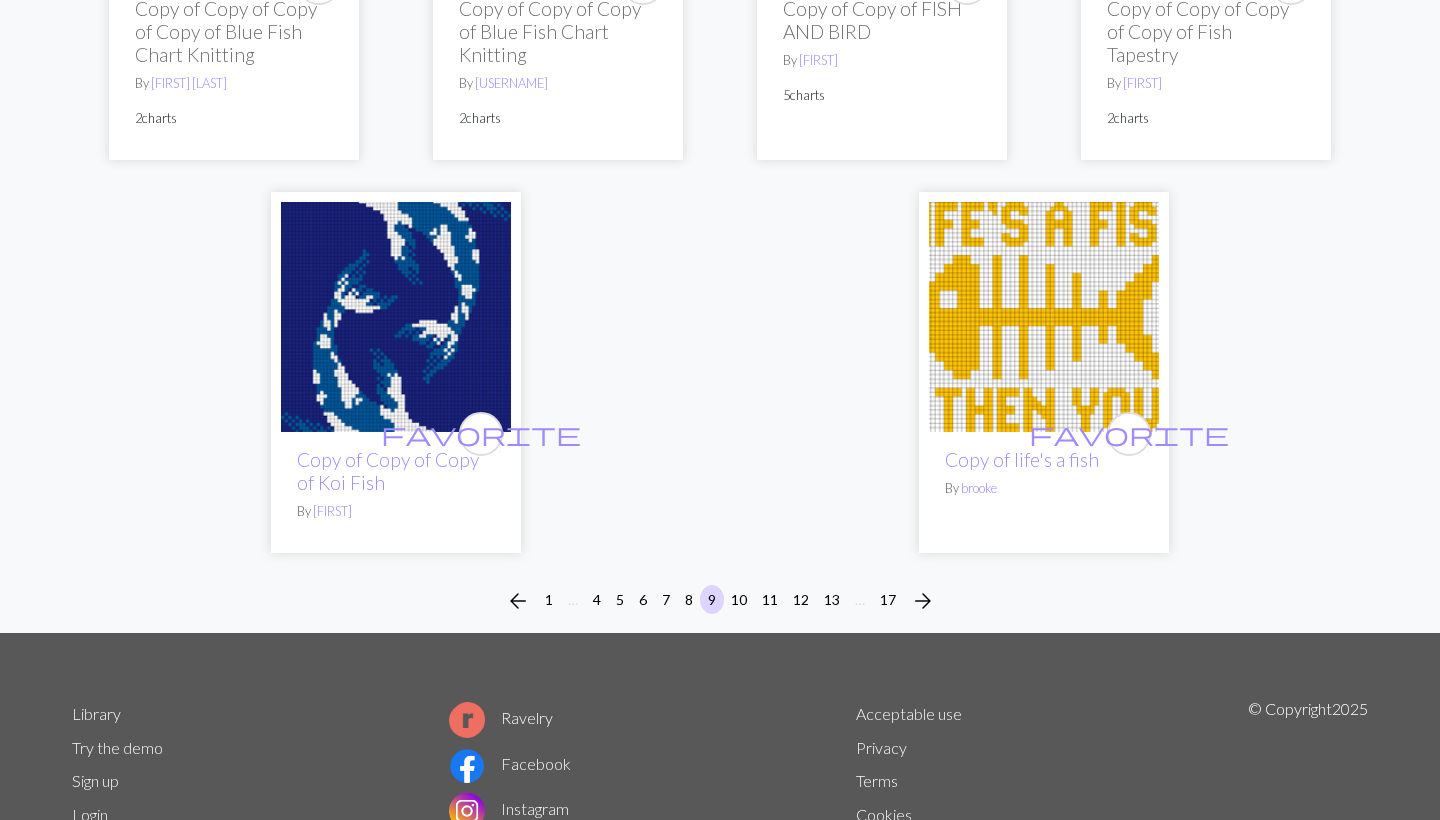 scroll, scrollTop: 5243, scrollLeft: 0, axis: vertical 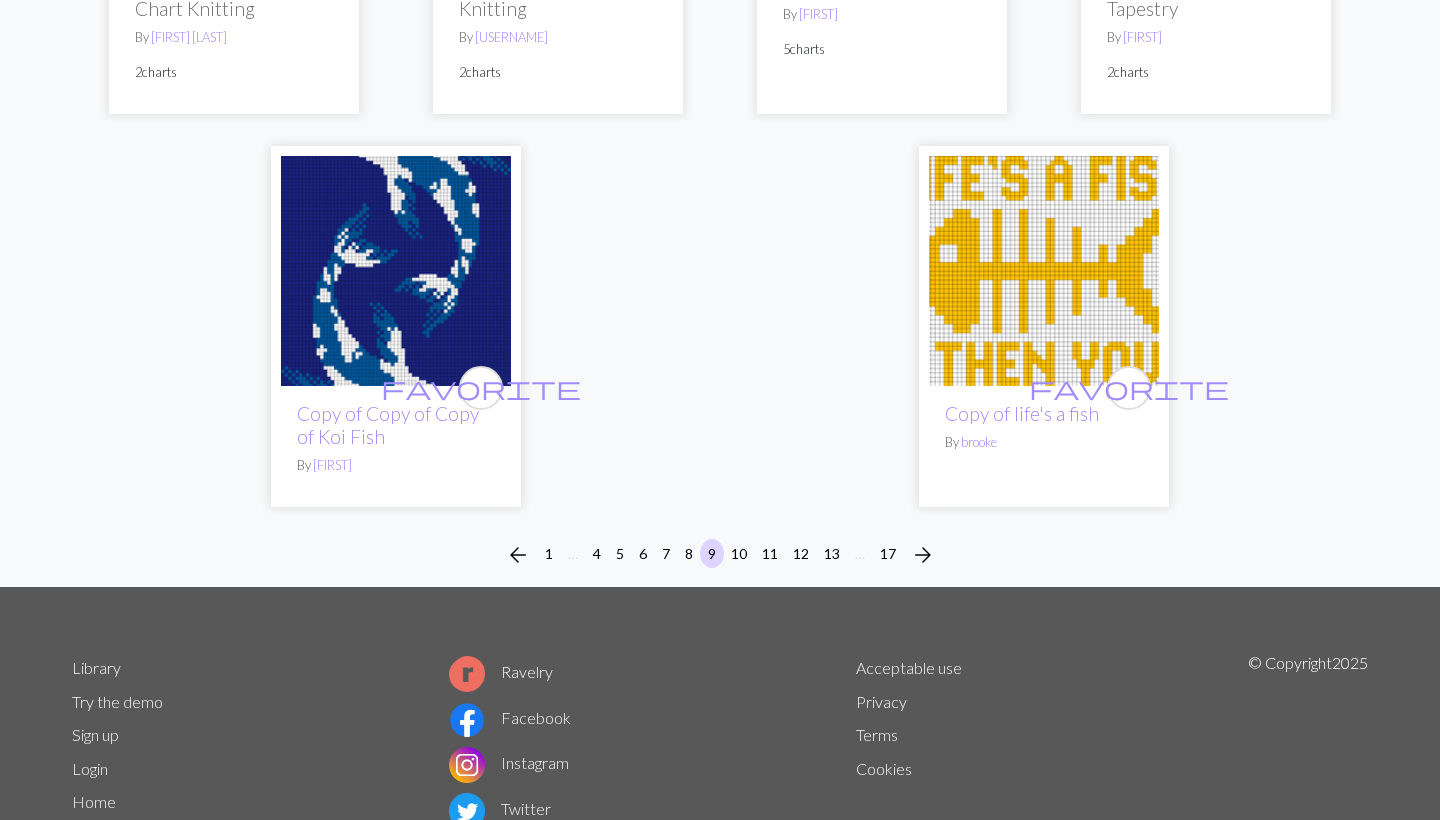click on "10" at bounding box center (739, 553) 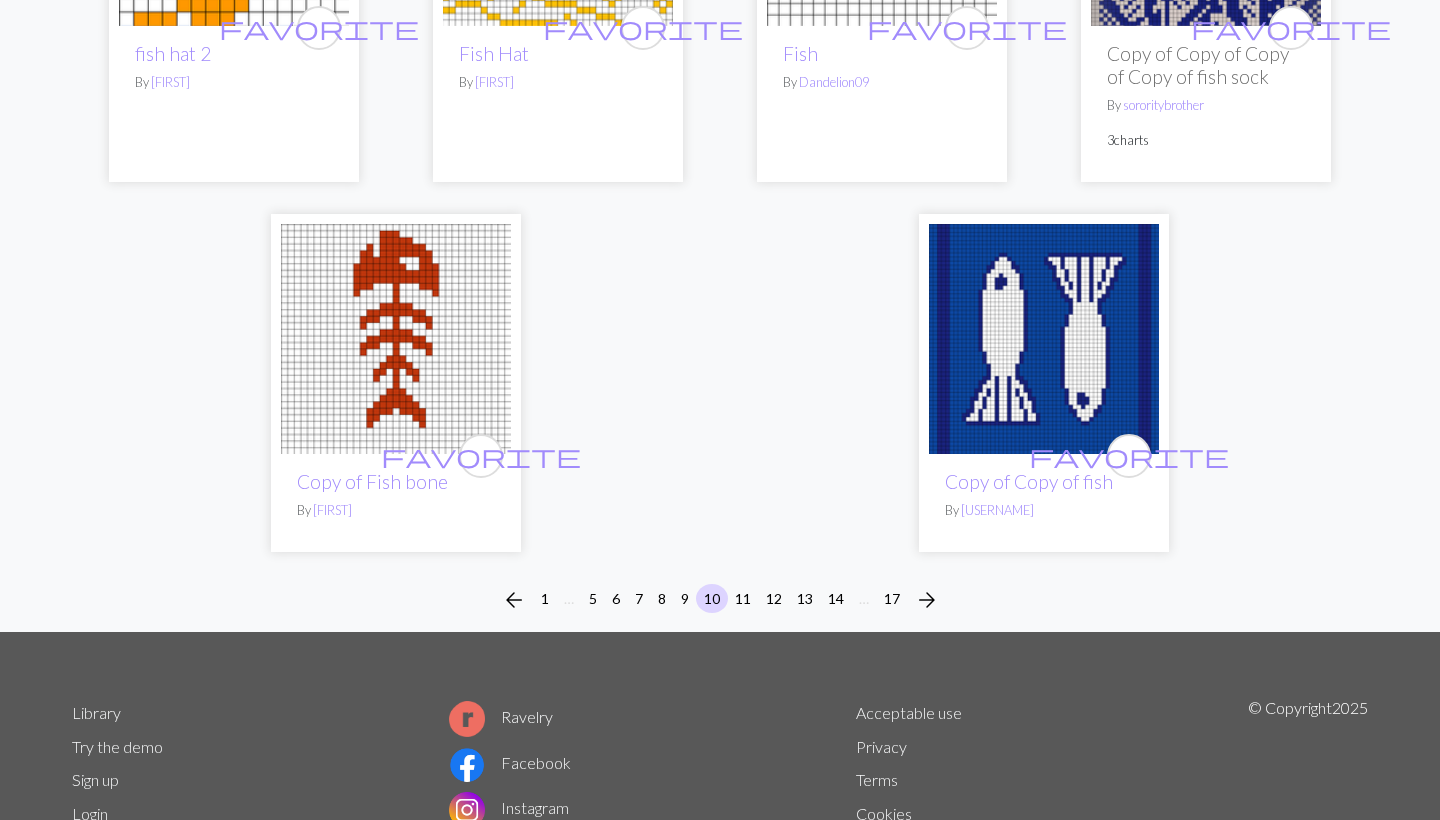 scroll, scrollTop: 5170, scrollLeft: 0, axis: vertical 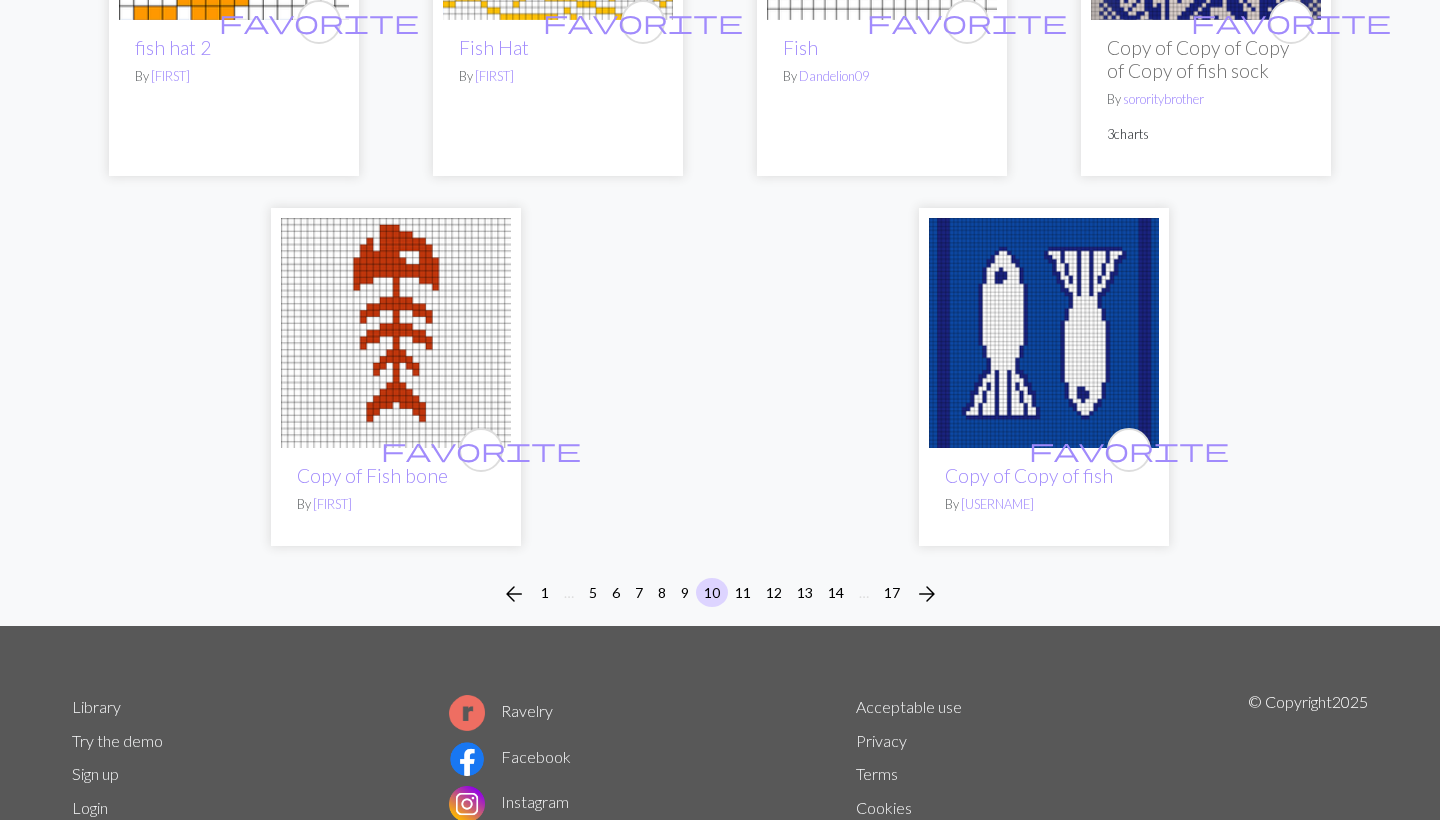 click on "11" at bounding box center [743, 592] 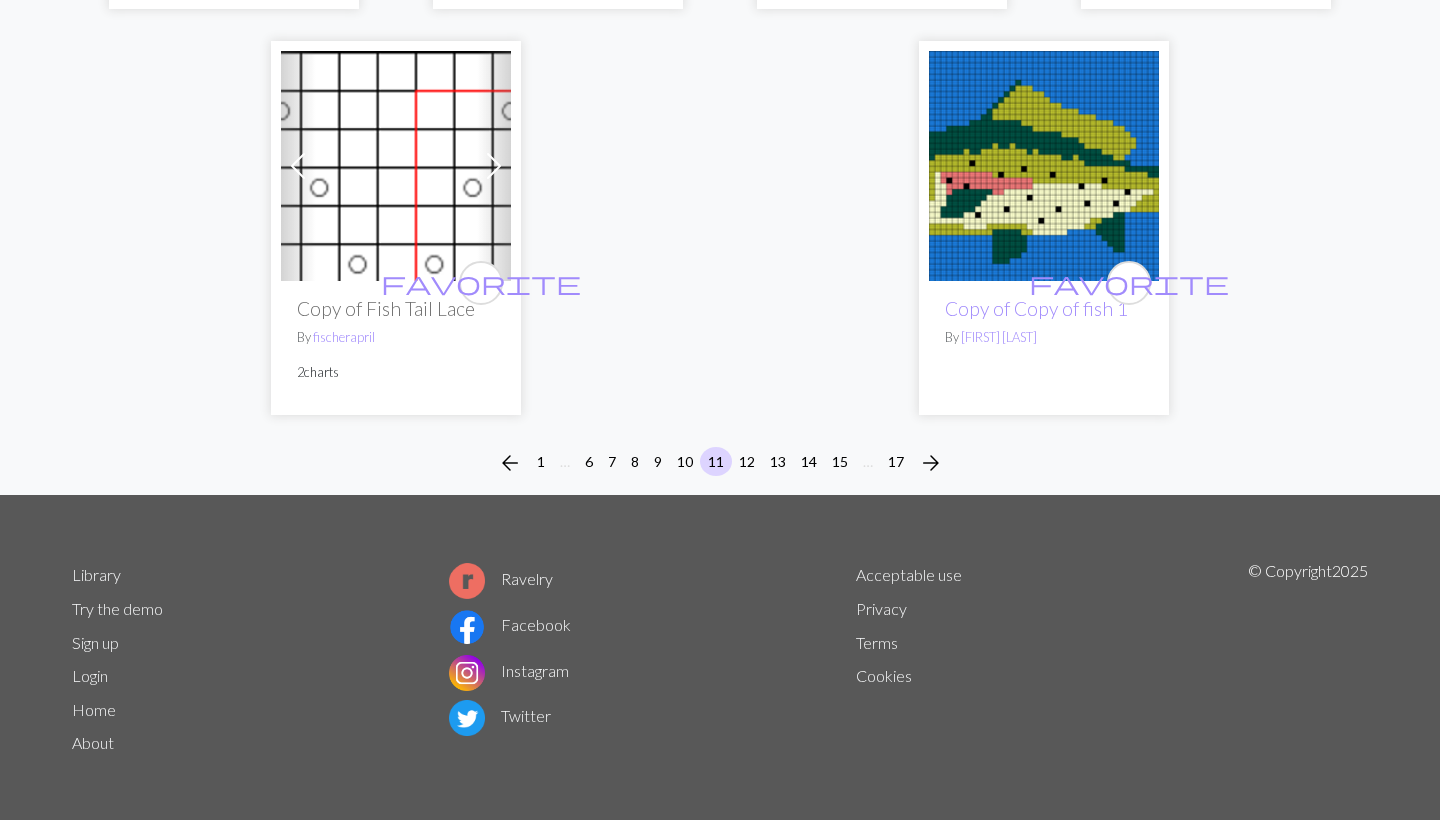 scroll, scrollTop: 5359, scrollLeft: 0, axis: vertical 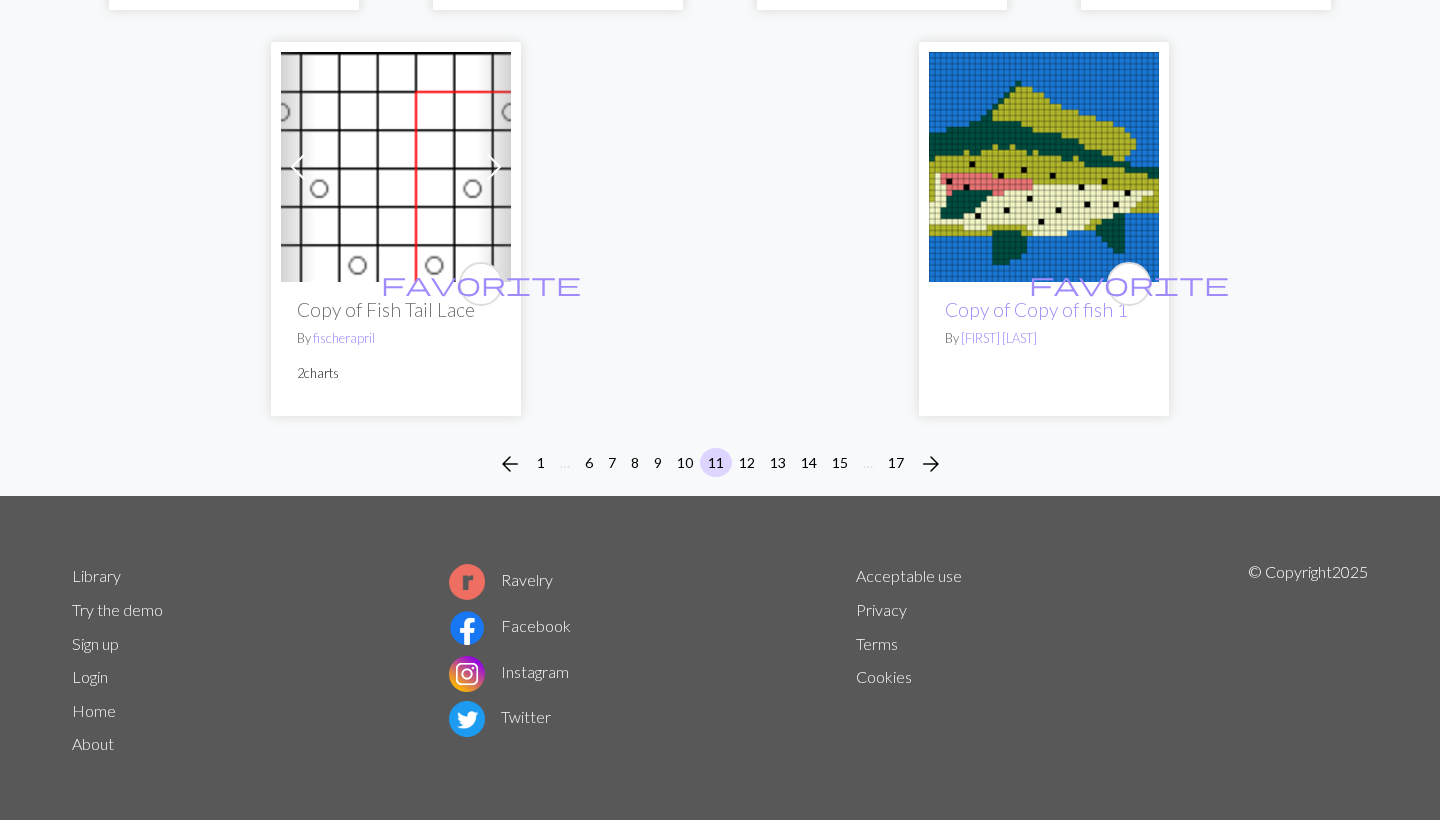 click on "12" at bounding box center (747, 462) 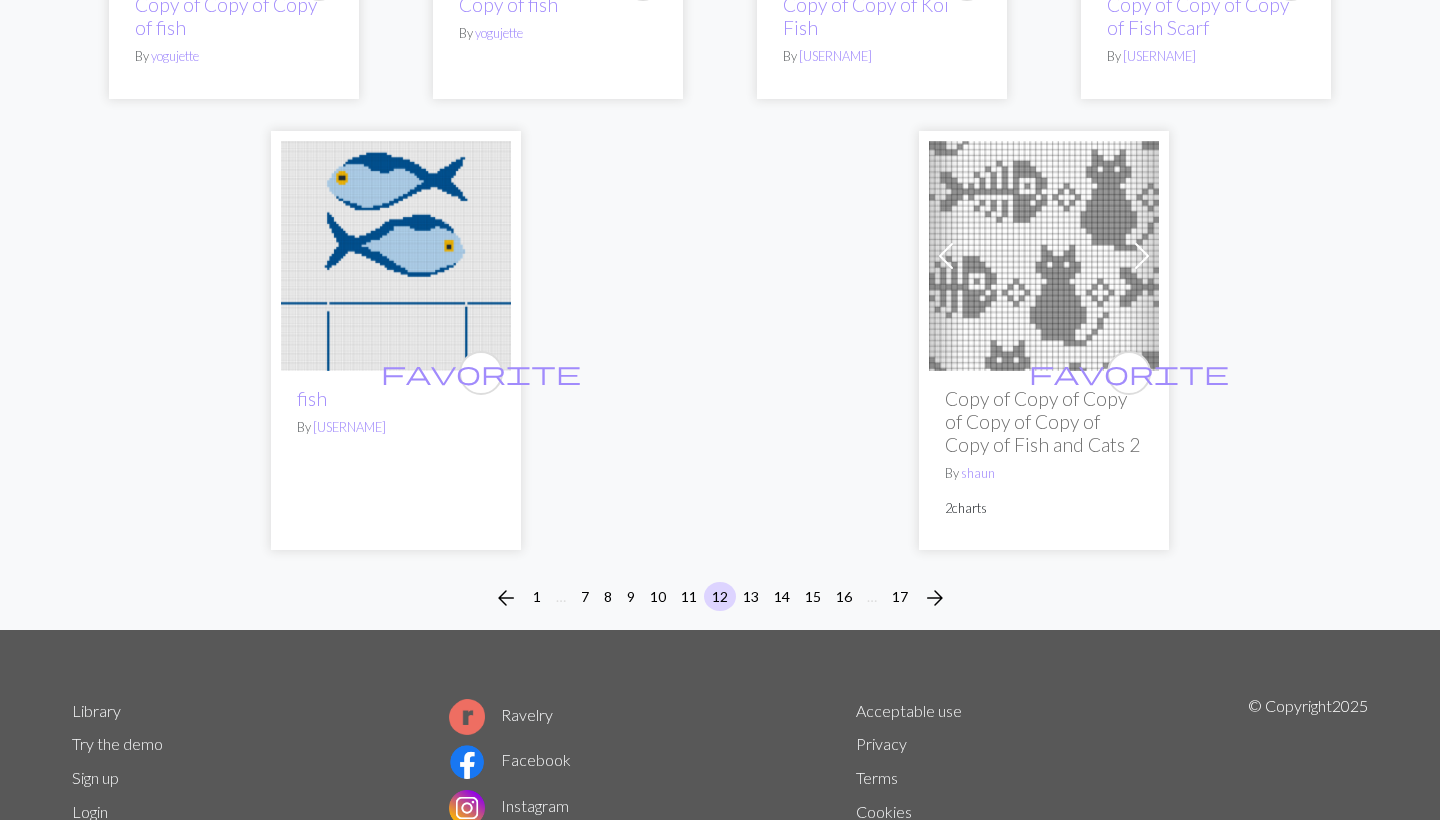 scroll, scrollTop: 5153, scrollLeft: 0, axis: vertical 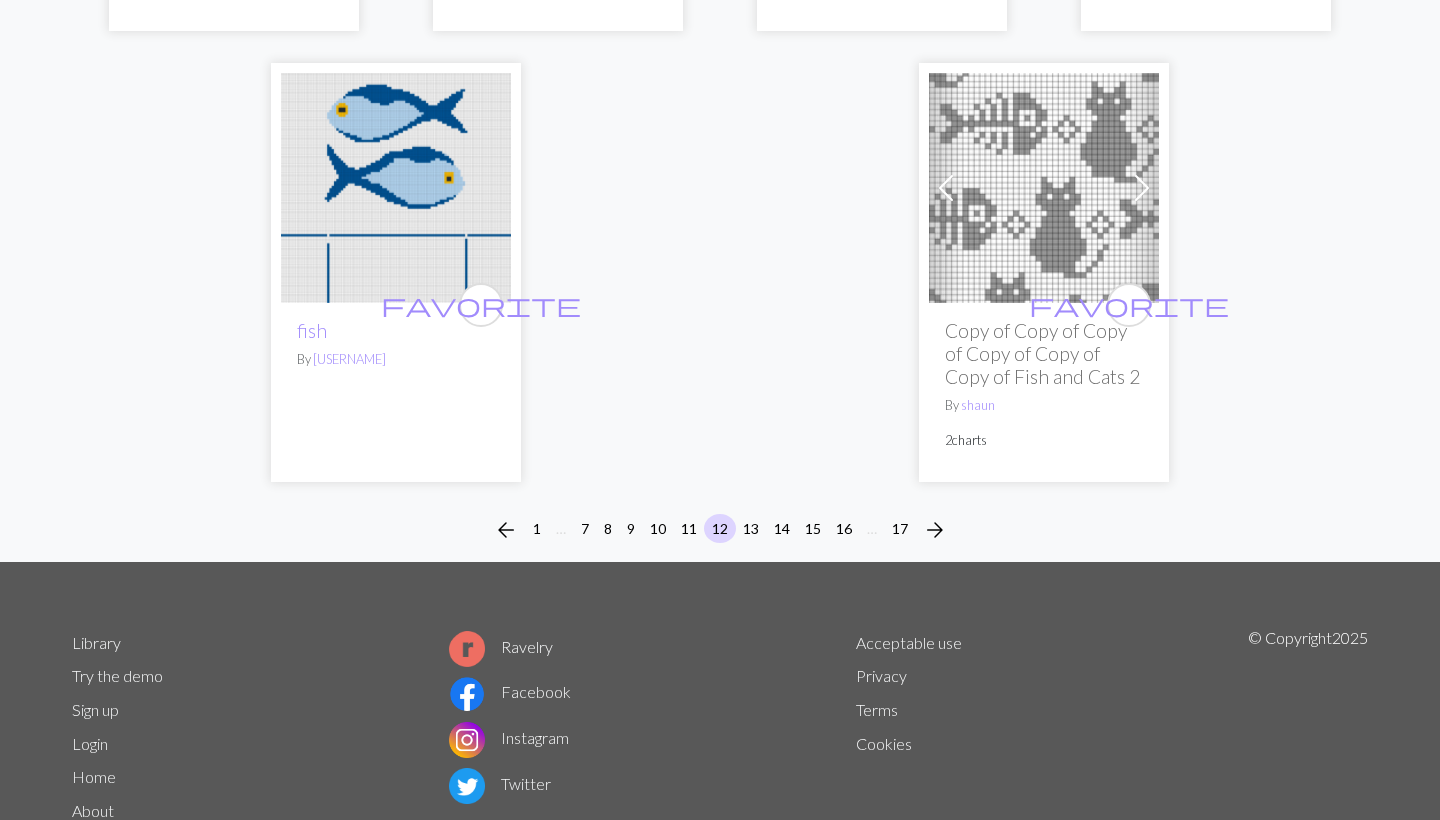 click on "13" at bounding box center [751, 528] 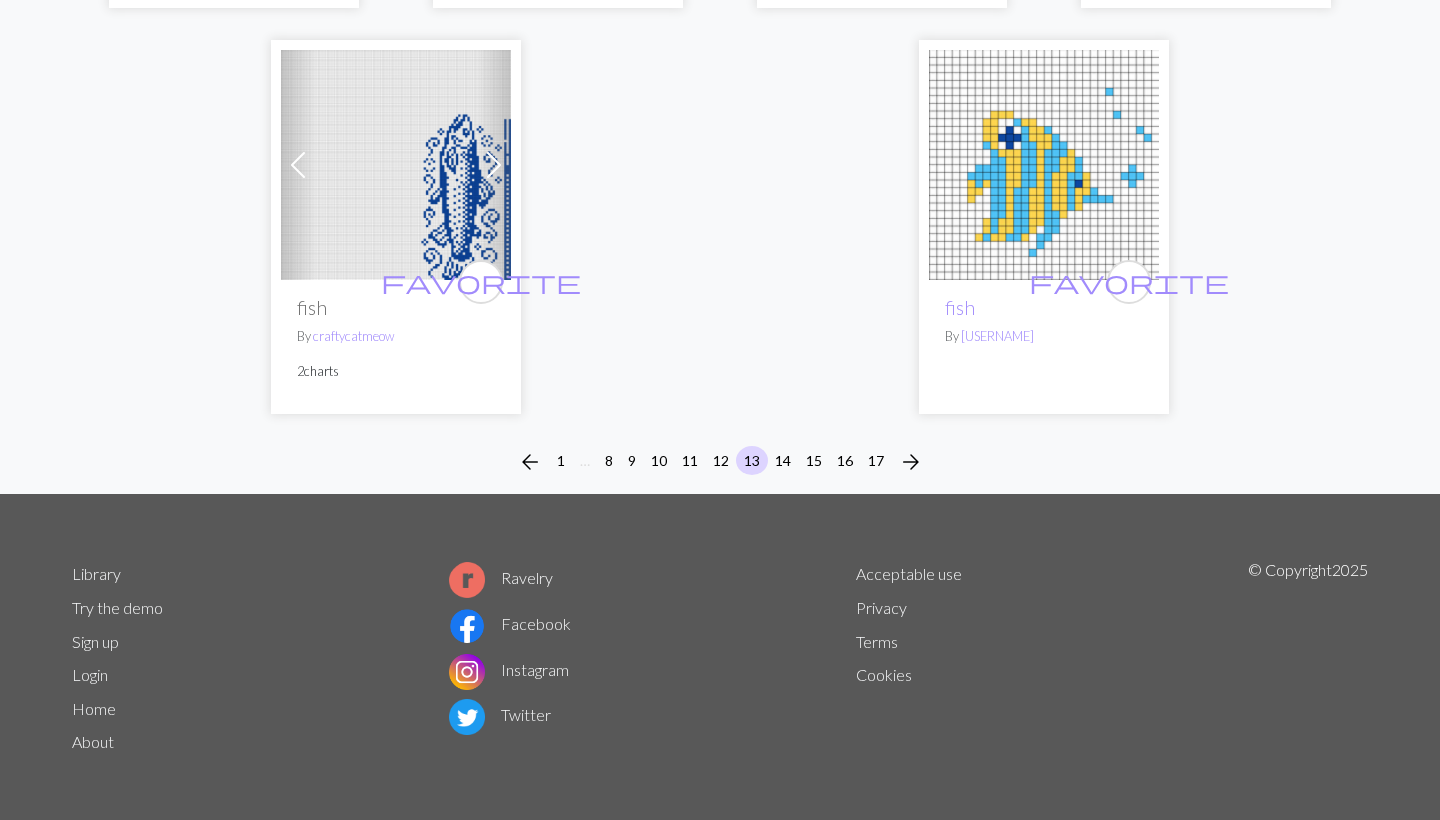 scroll, scrollTop: 5115, scrollLeft: 0, axis: vertical 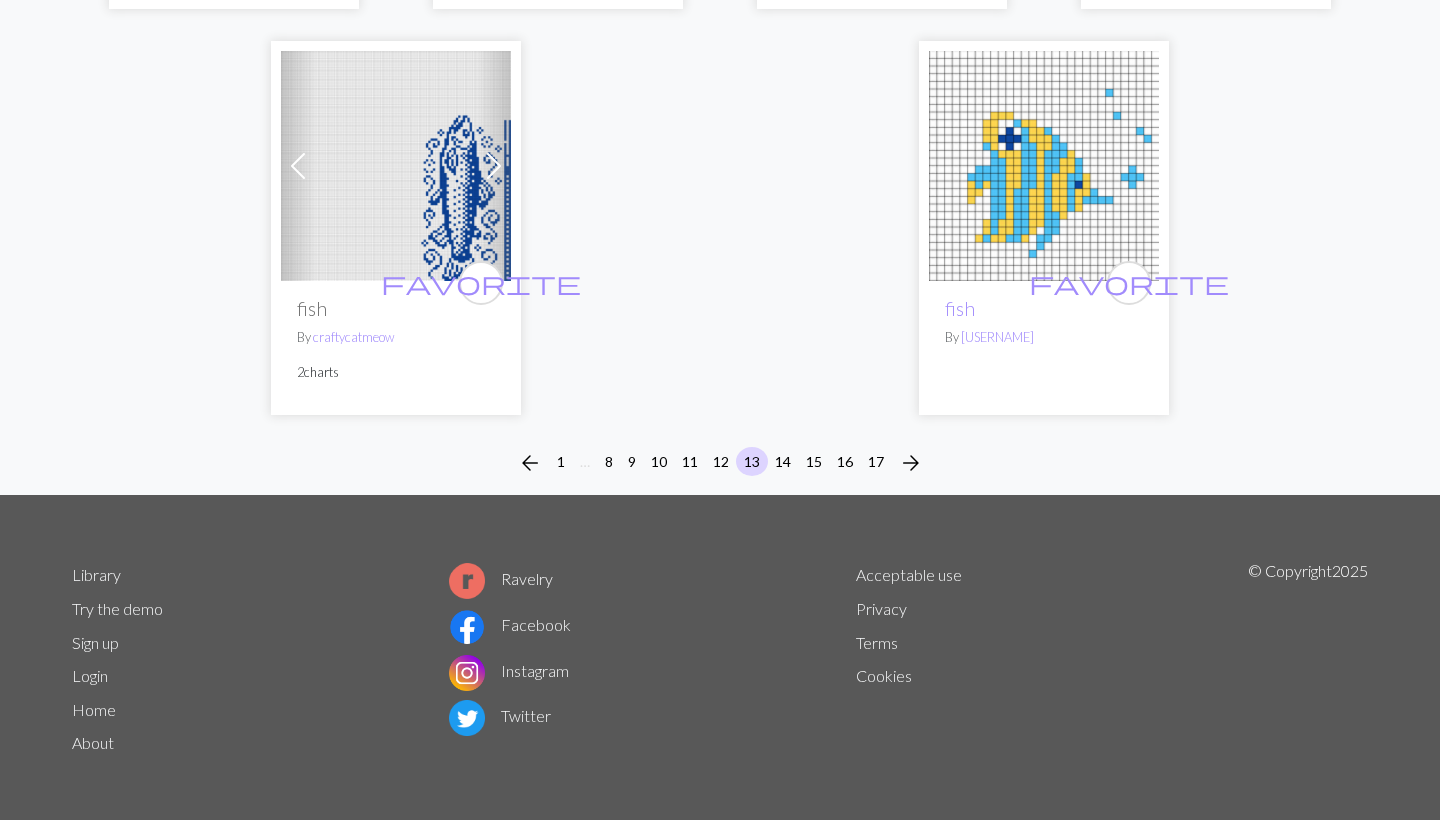 click on "14" at bounding box center (783, 461) 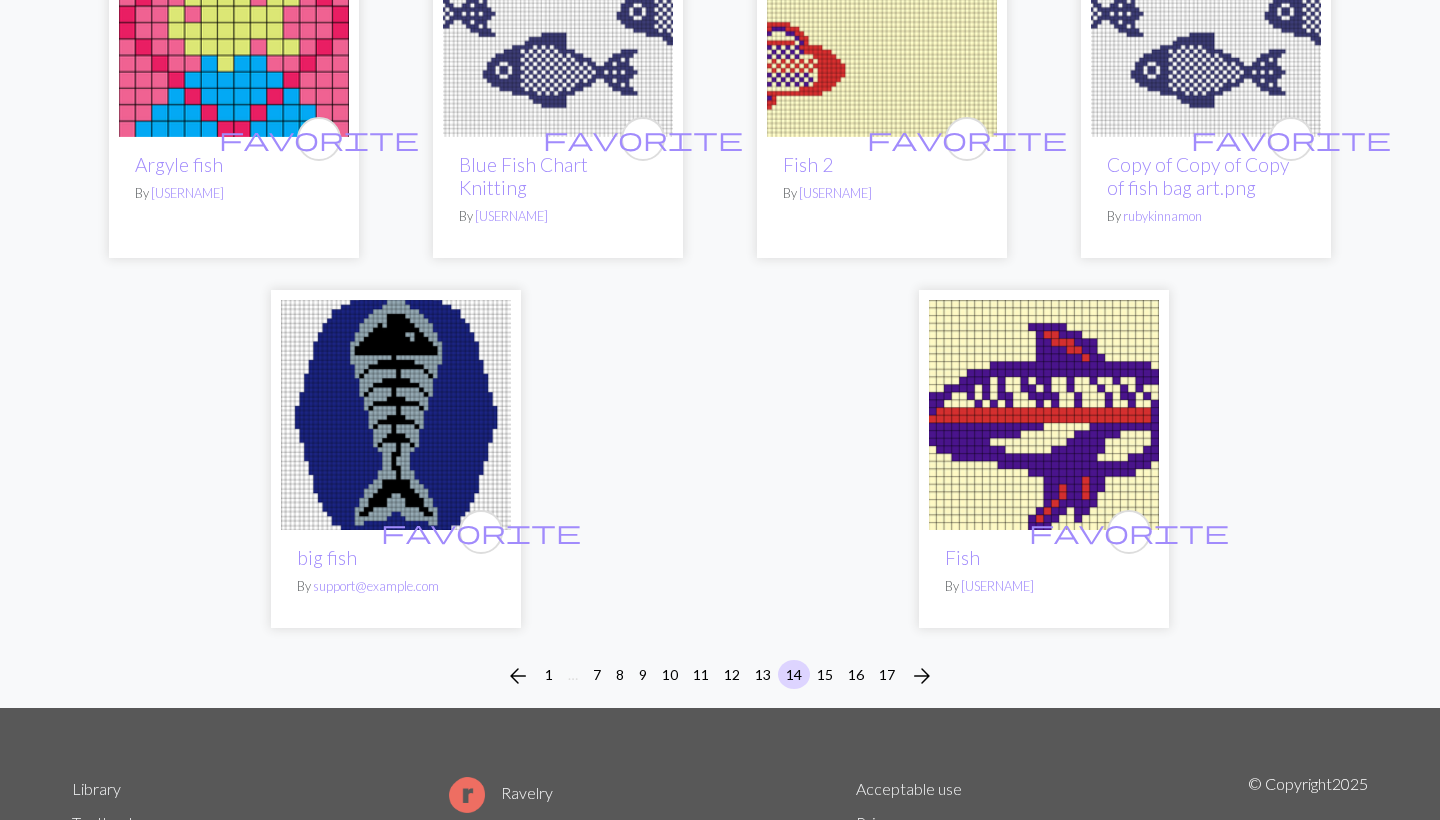 scroll, scrollTop: 4770, scrollLeft: 0, axis: vertical 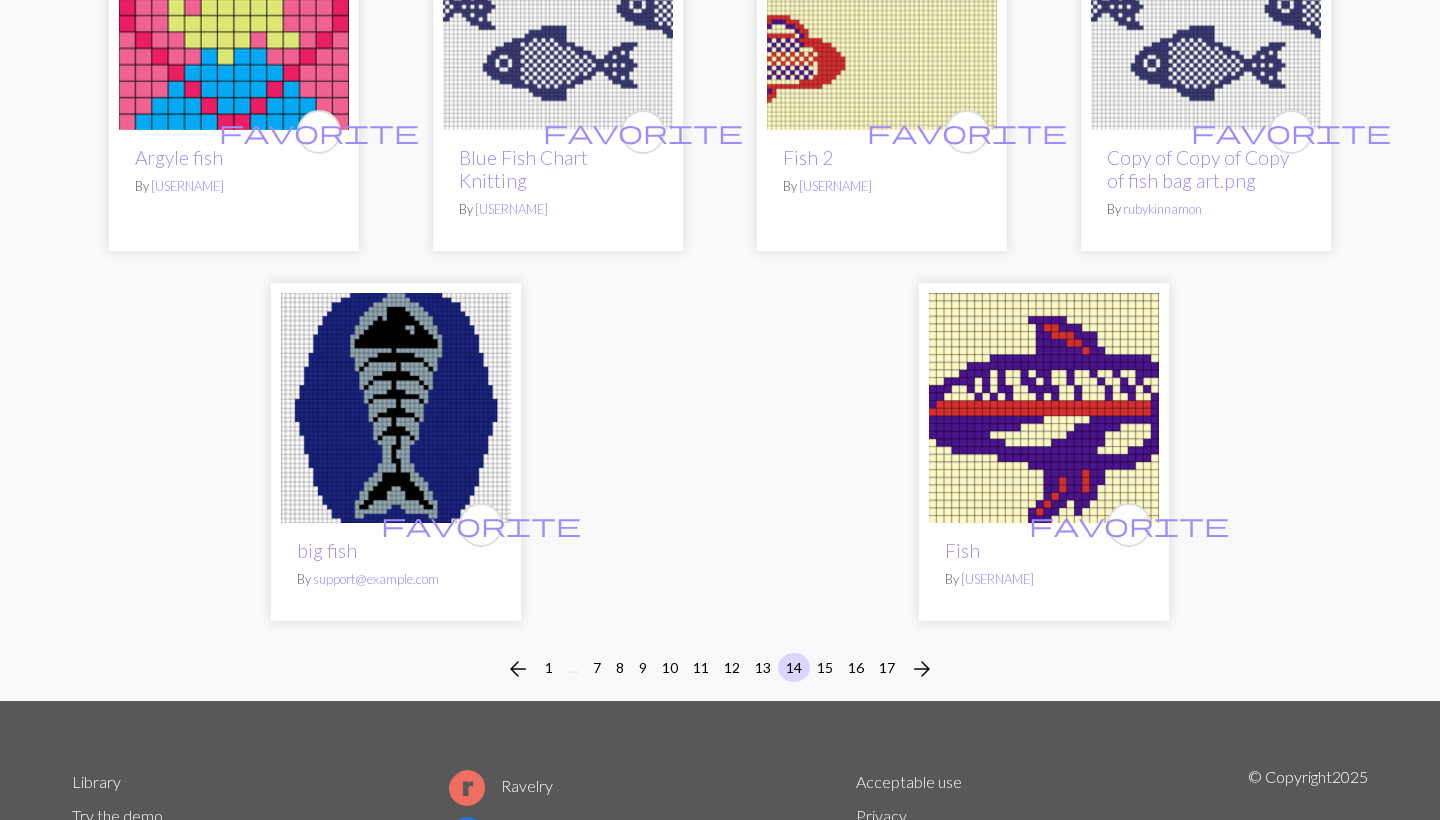 click on "15" at bounding box center (825, 667) 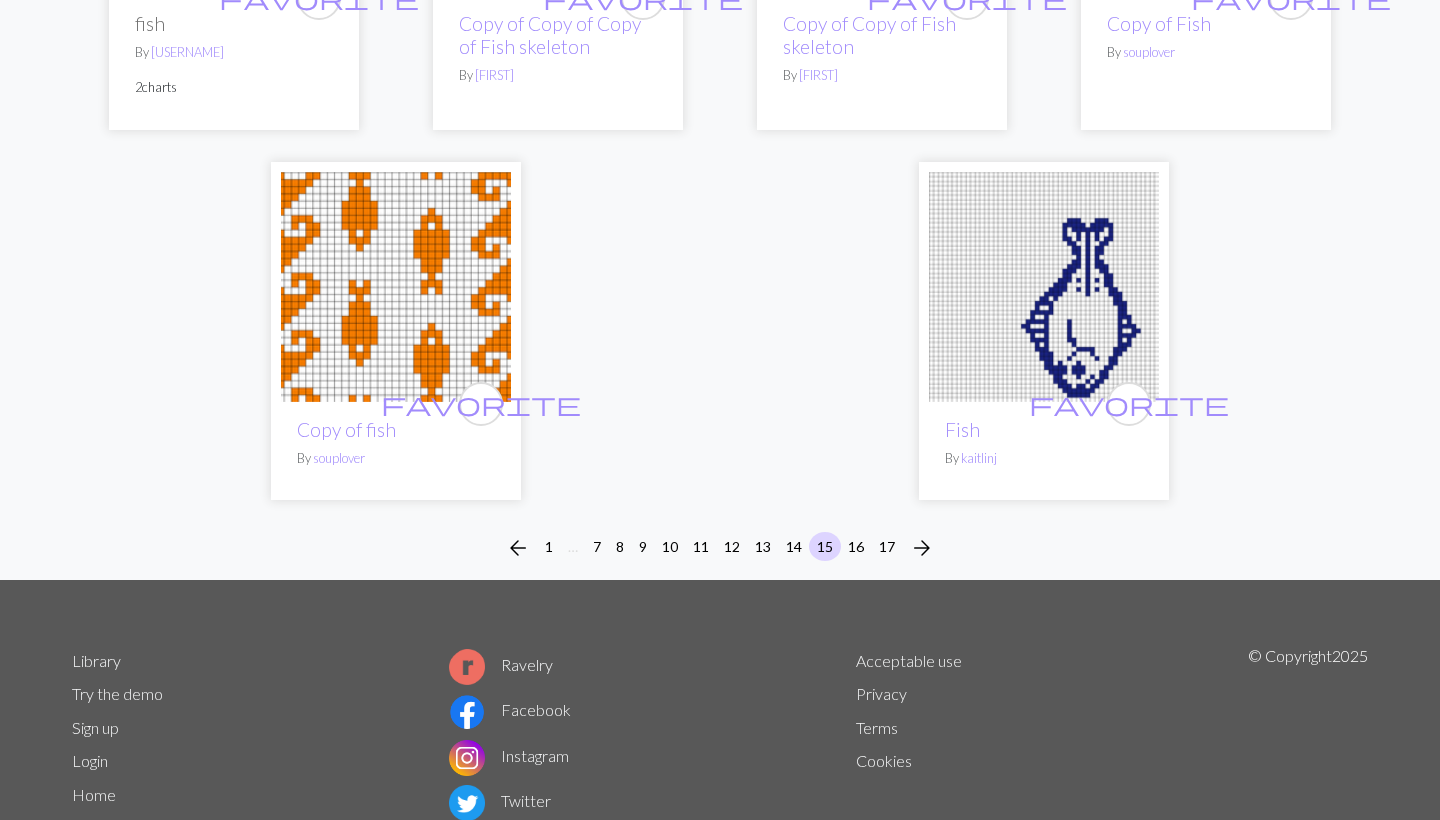 scroll, scrollTop: 4991, scrollLeft: 0, axis: vertical 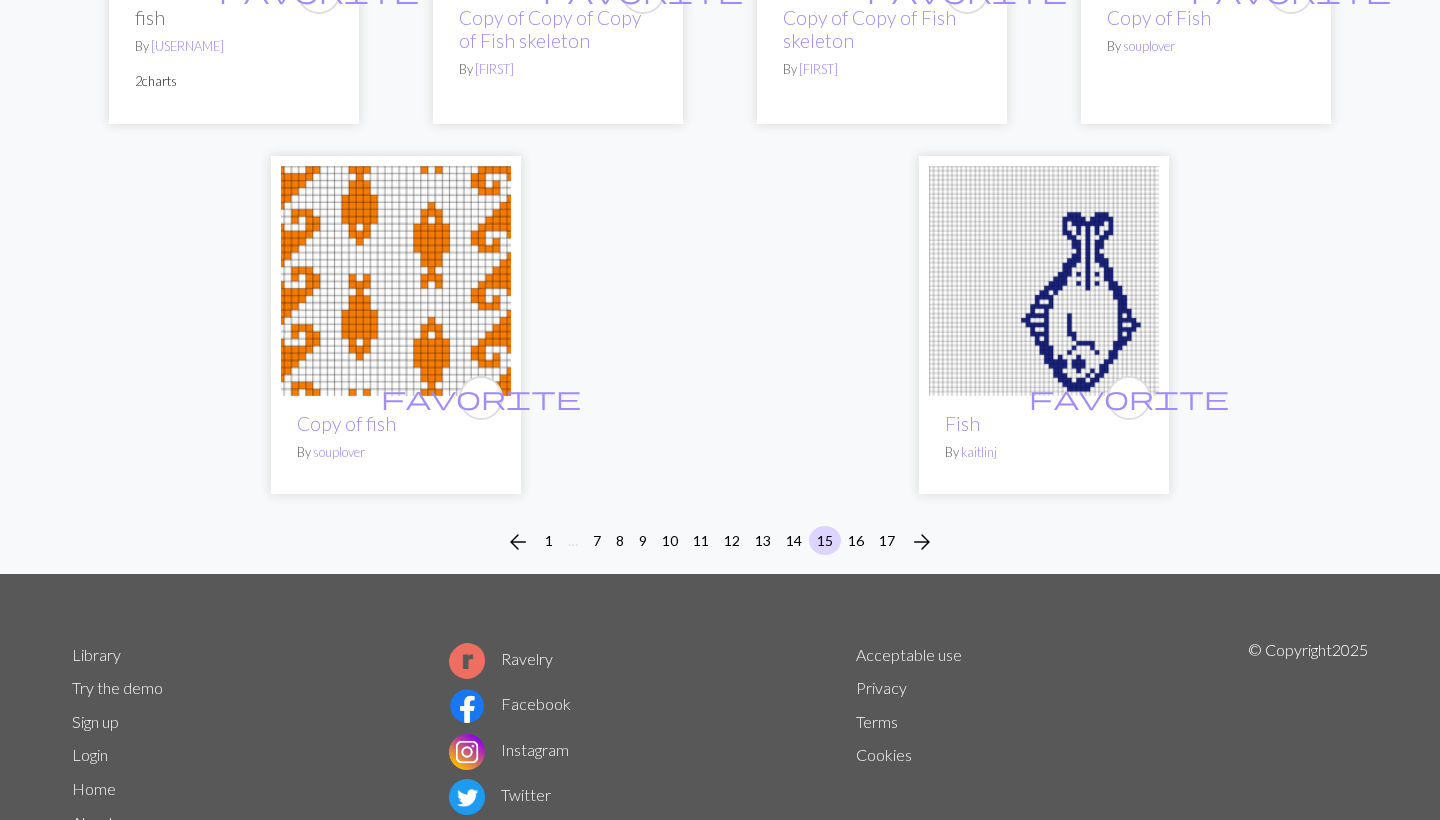 click on "16" at bounding box center (856, 540) 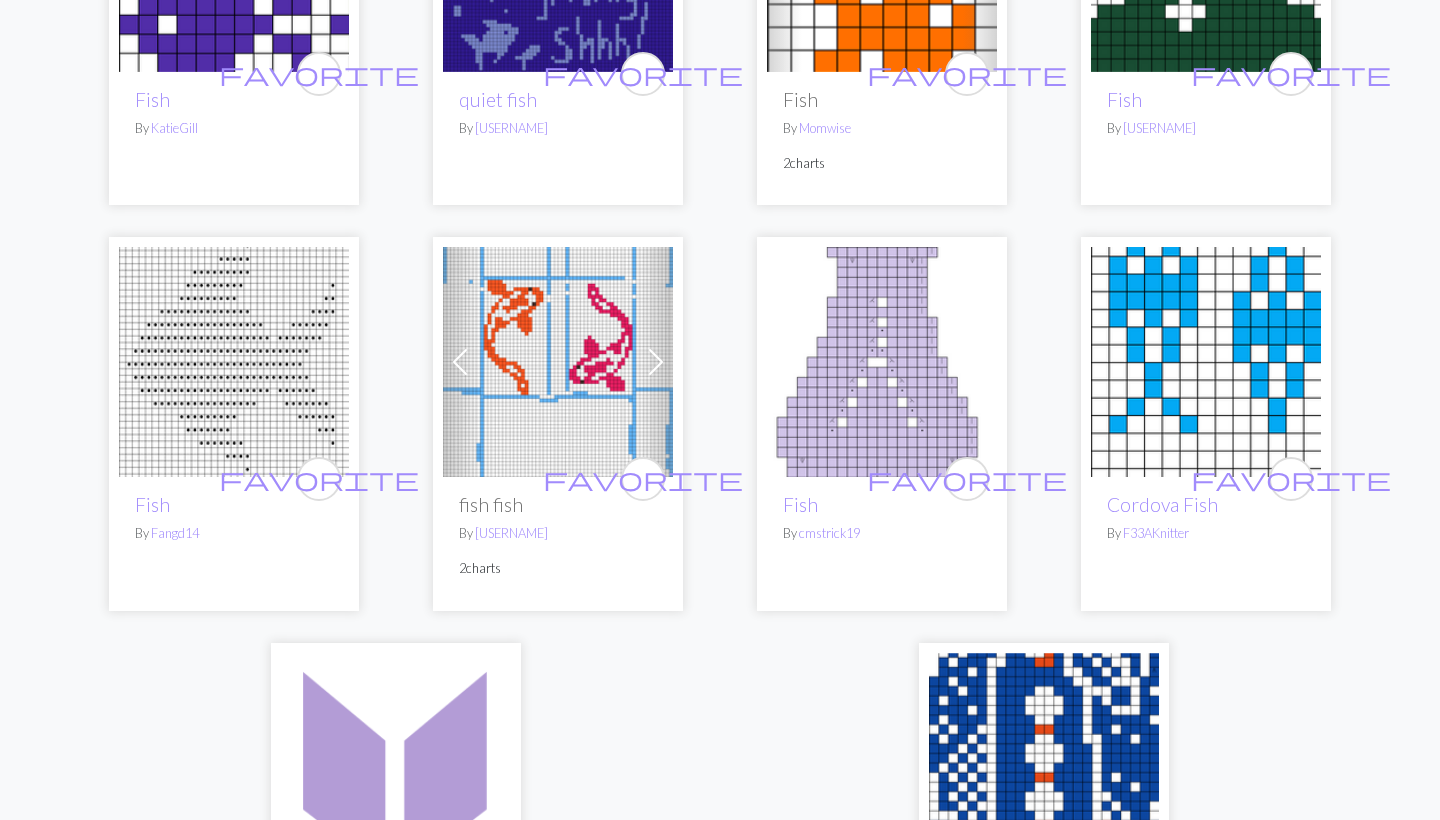 scroll, scrollTop: 4735, scrollLeft: 0, axis: vertical 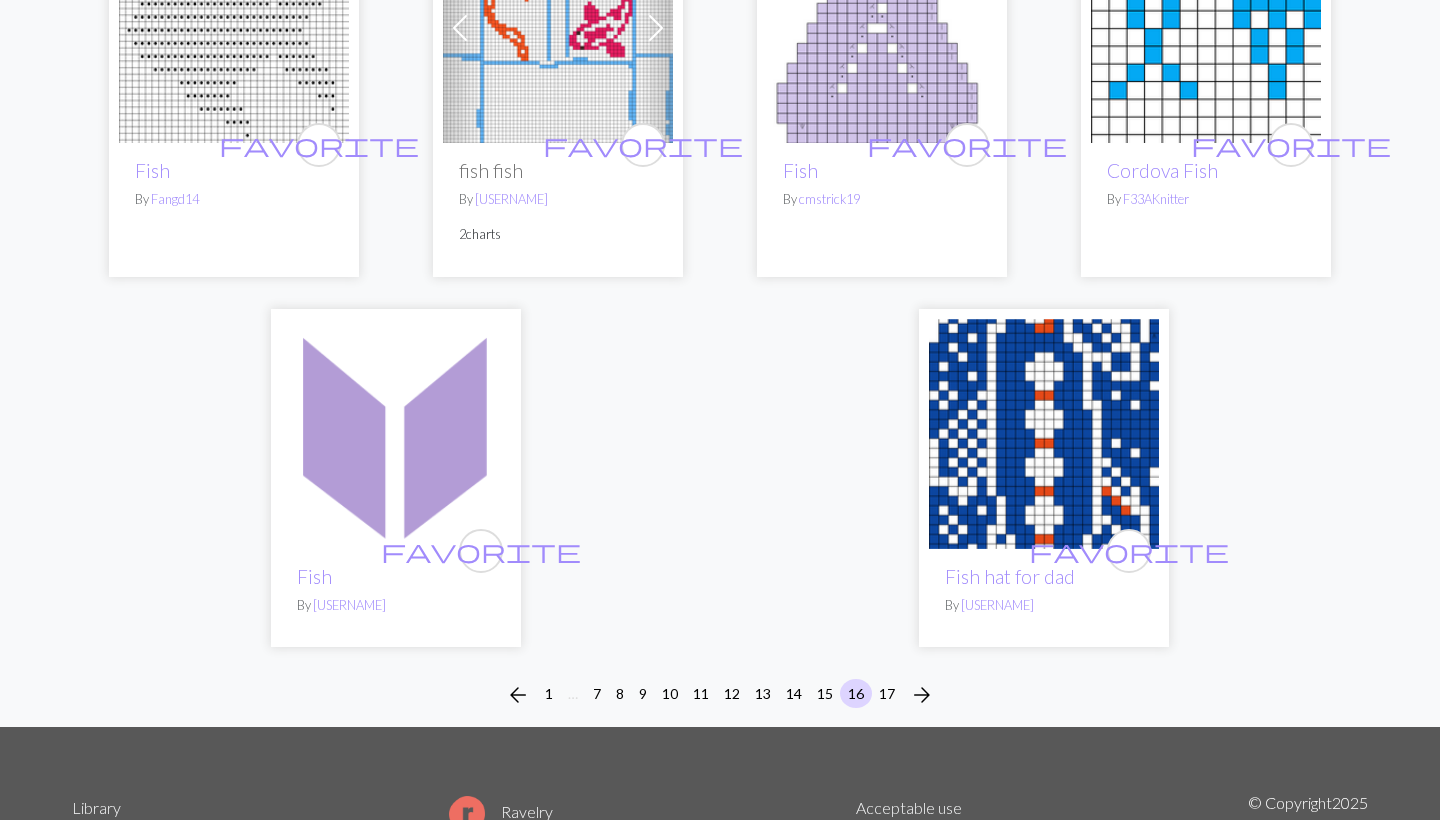 click on "7" at bounding box center (597, 693) 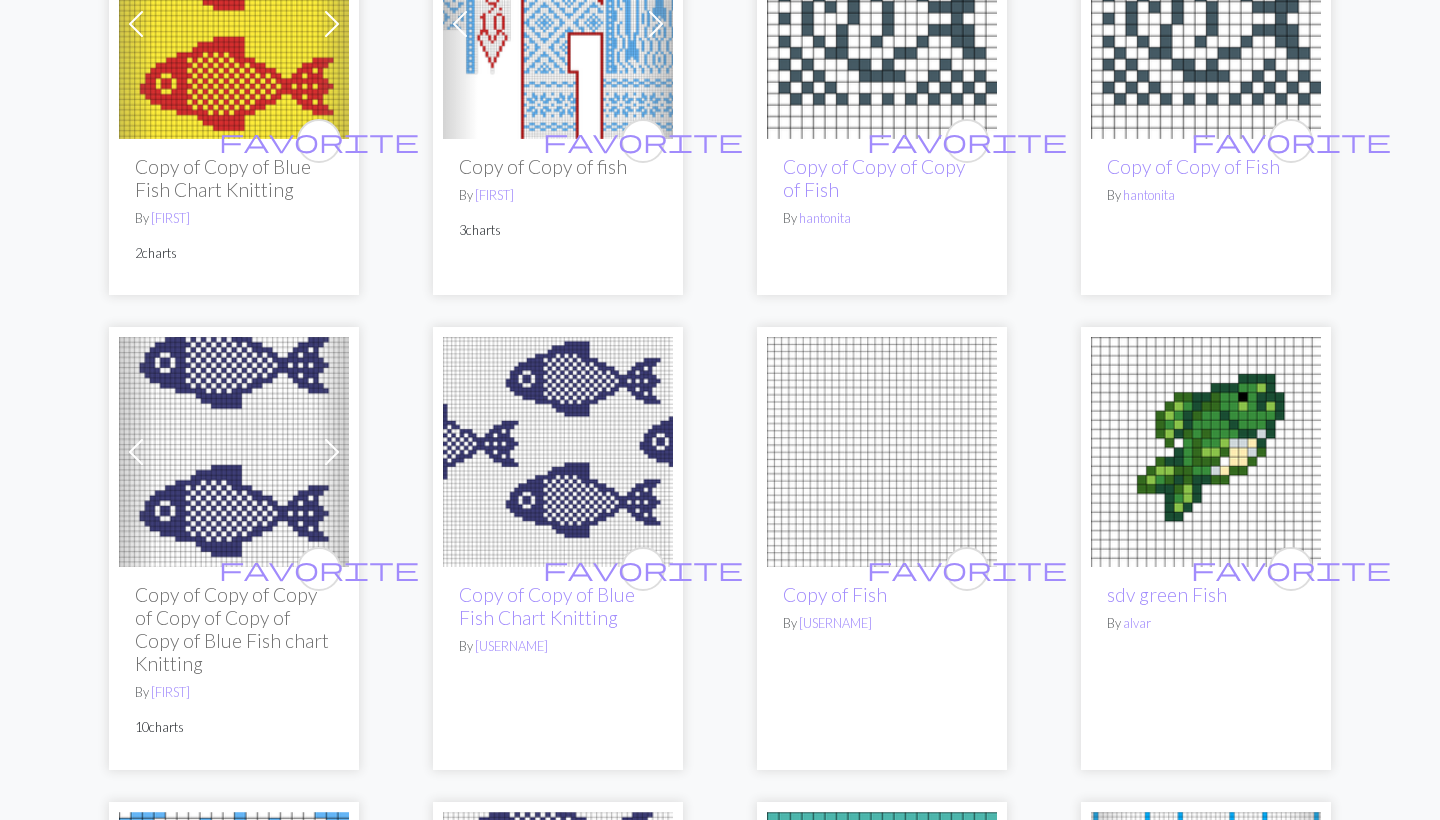 scroll, scrollTop: 2015, scrollLeft: 0, axis: vertical 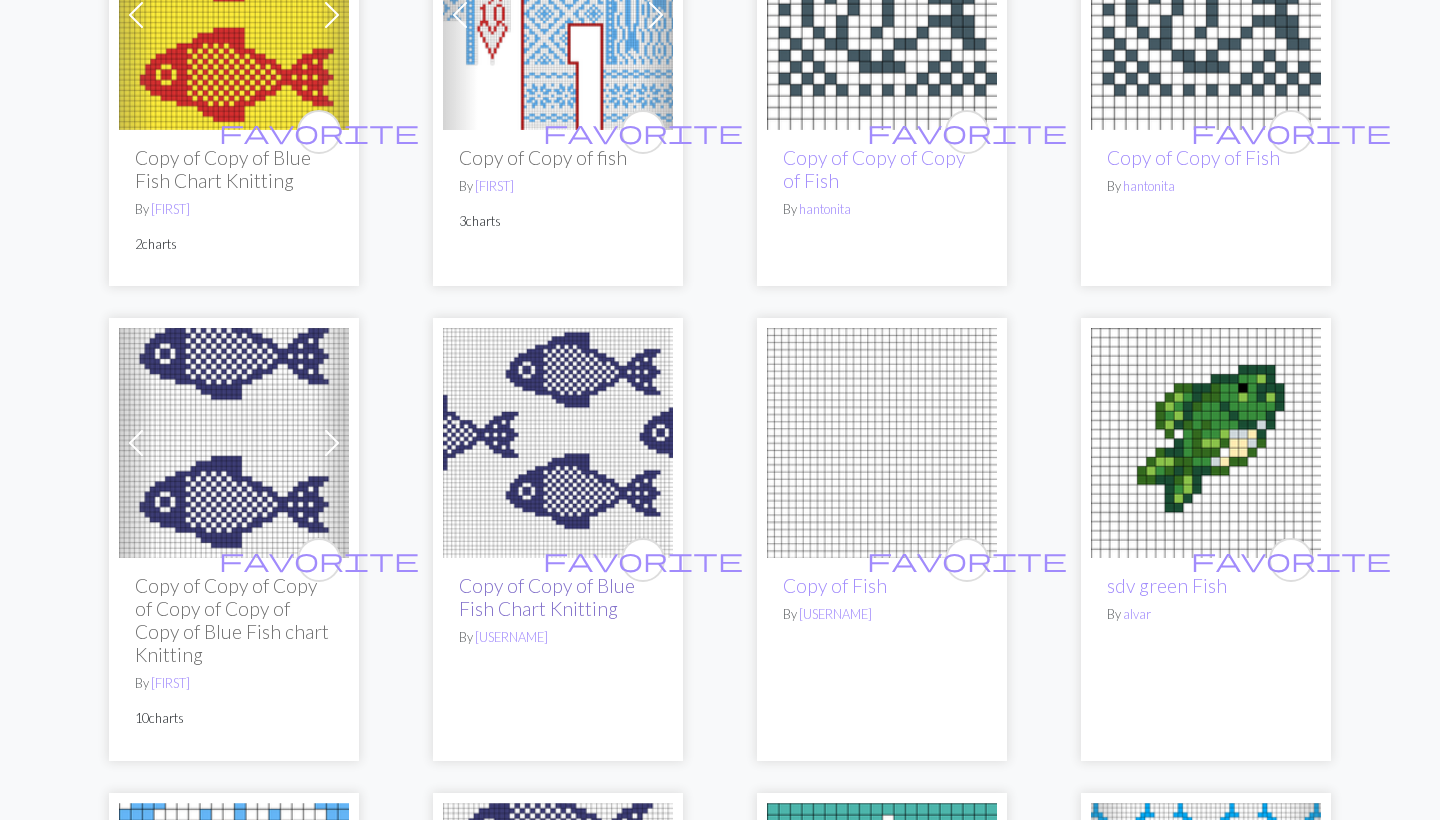 click on "Copy of Copy of Blue Fish Chart Knitting" at bounding box center [547, 597] 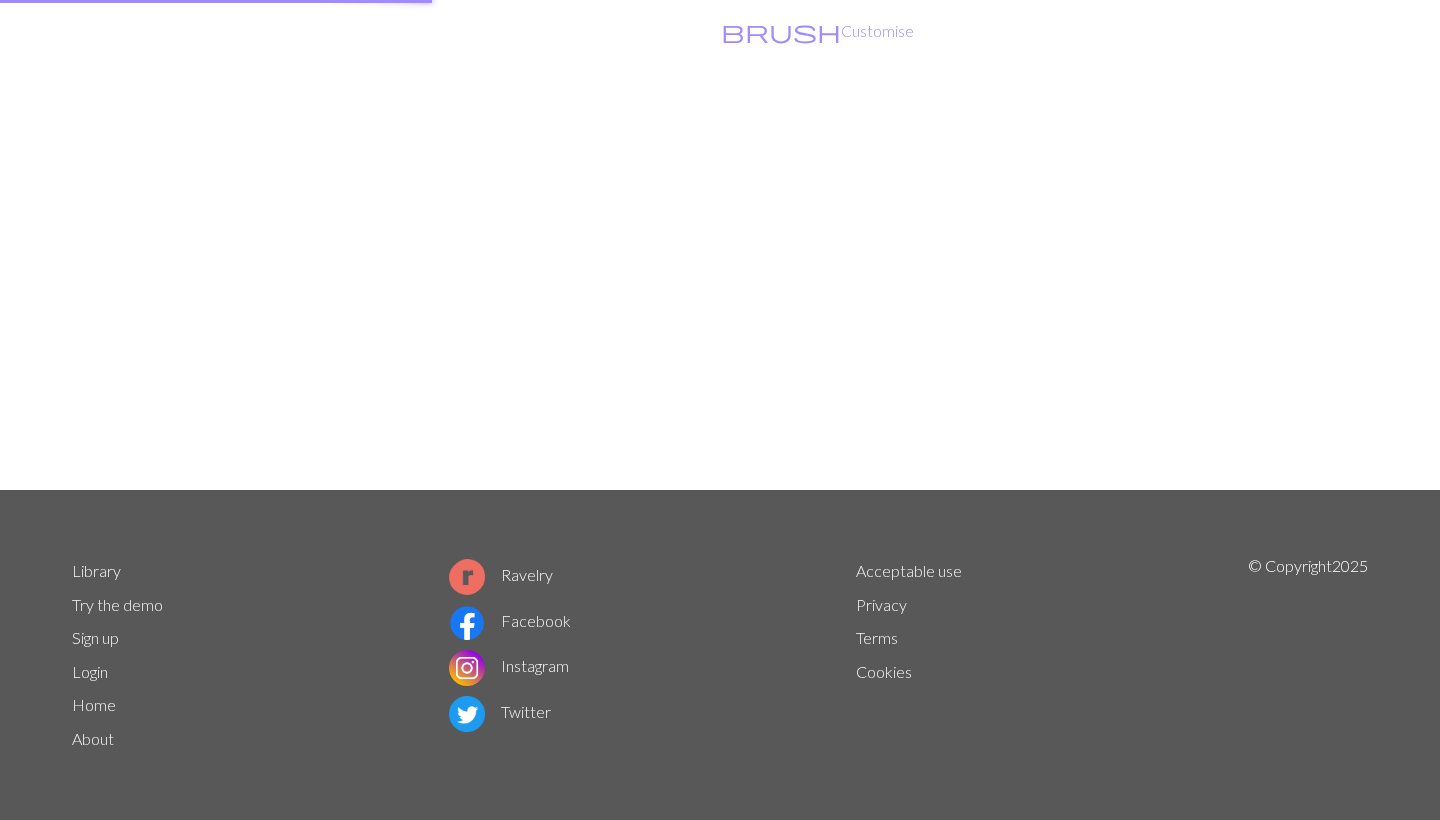 scroll, scrollTop: 0, scrollLeft: 0, axis: both 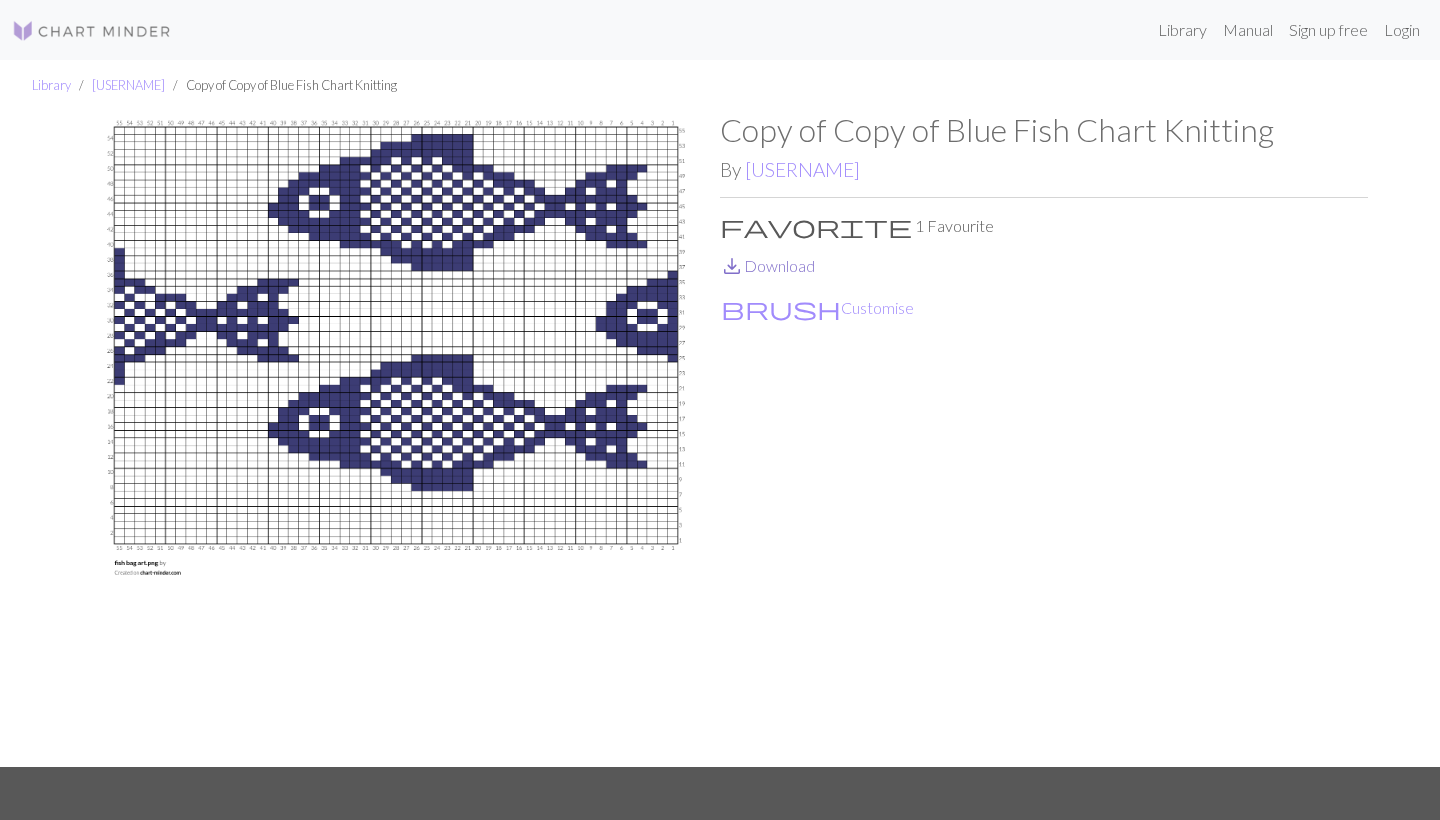 click on "save_alt  Download" at bounding box center [767, 265] 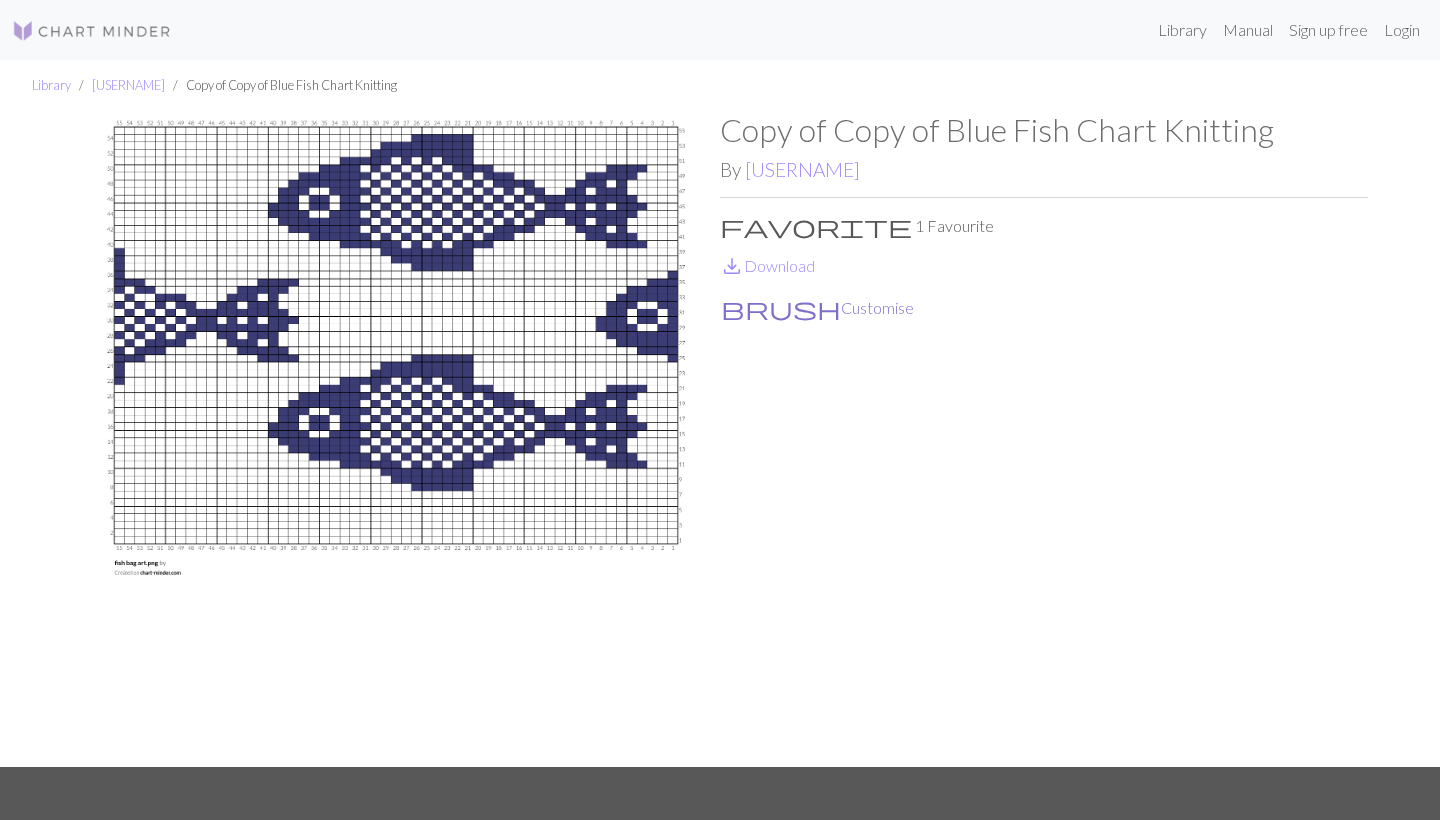 click on "brush Customise" at bounding box center [817, 308] 